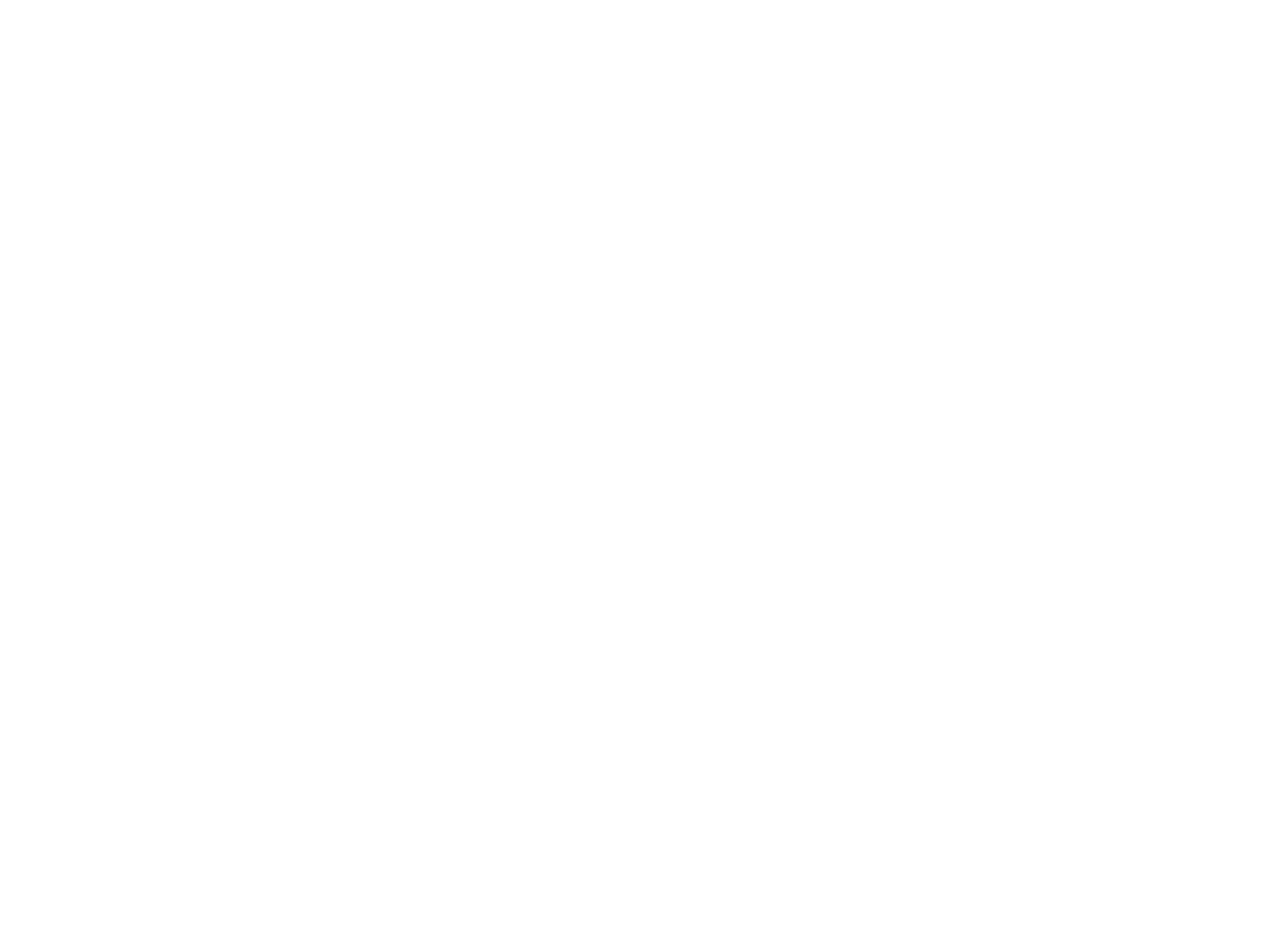 scroll, scrollTop: 0, scrollLeft: 0, axis: both 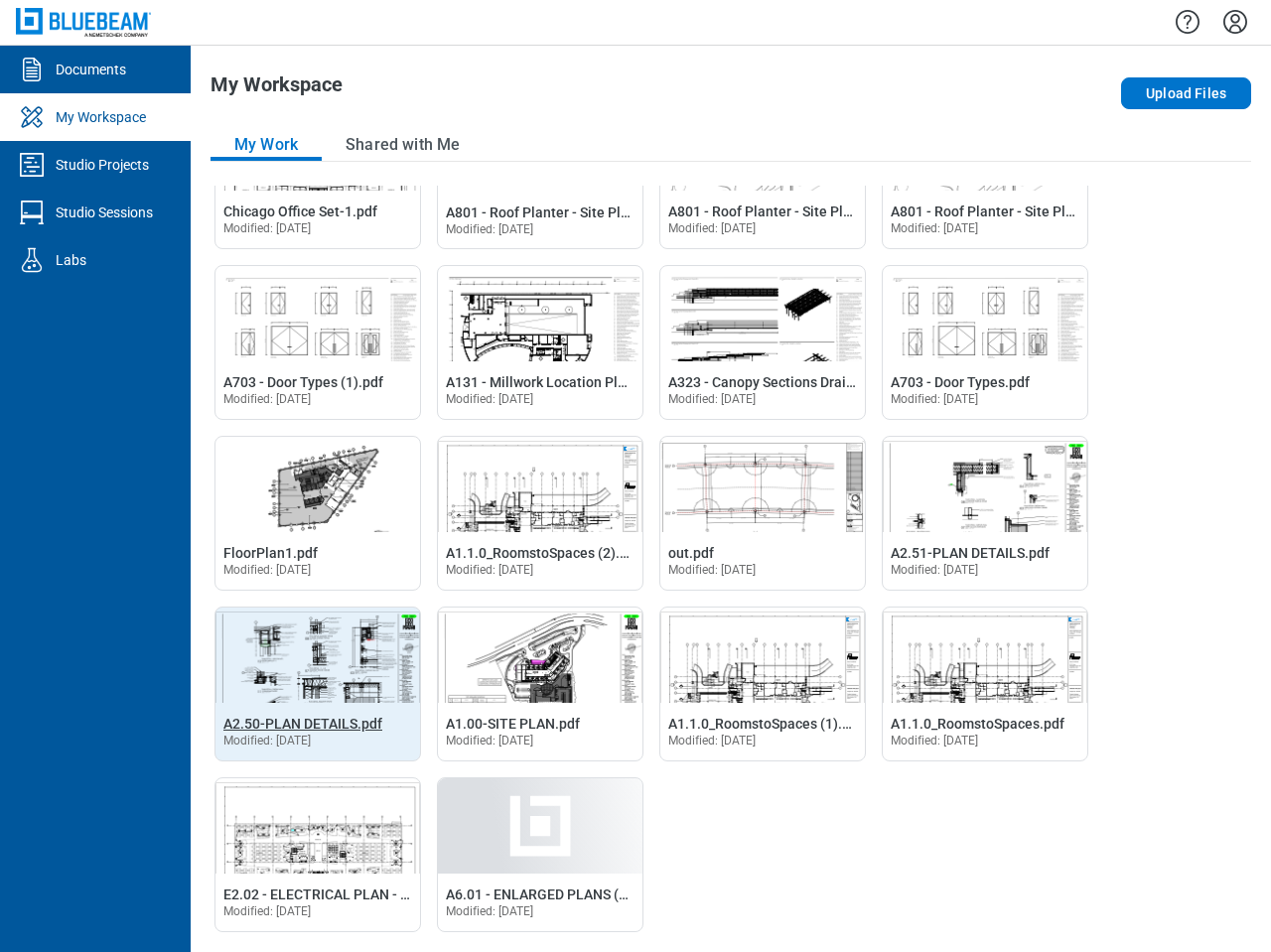 click on "A2.50-PLAN DETAILS.pdf" at bounding box center (303, 724) 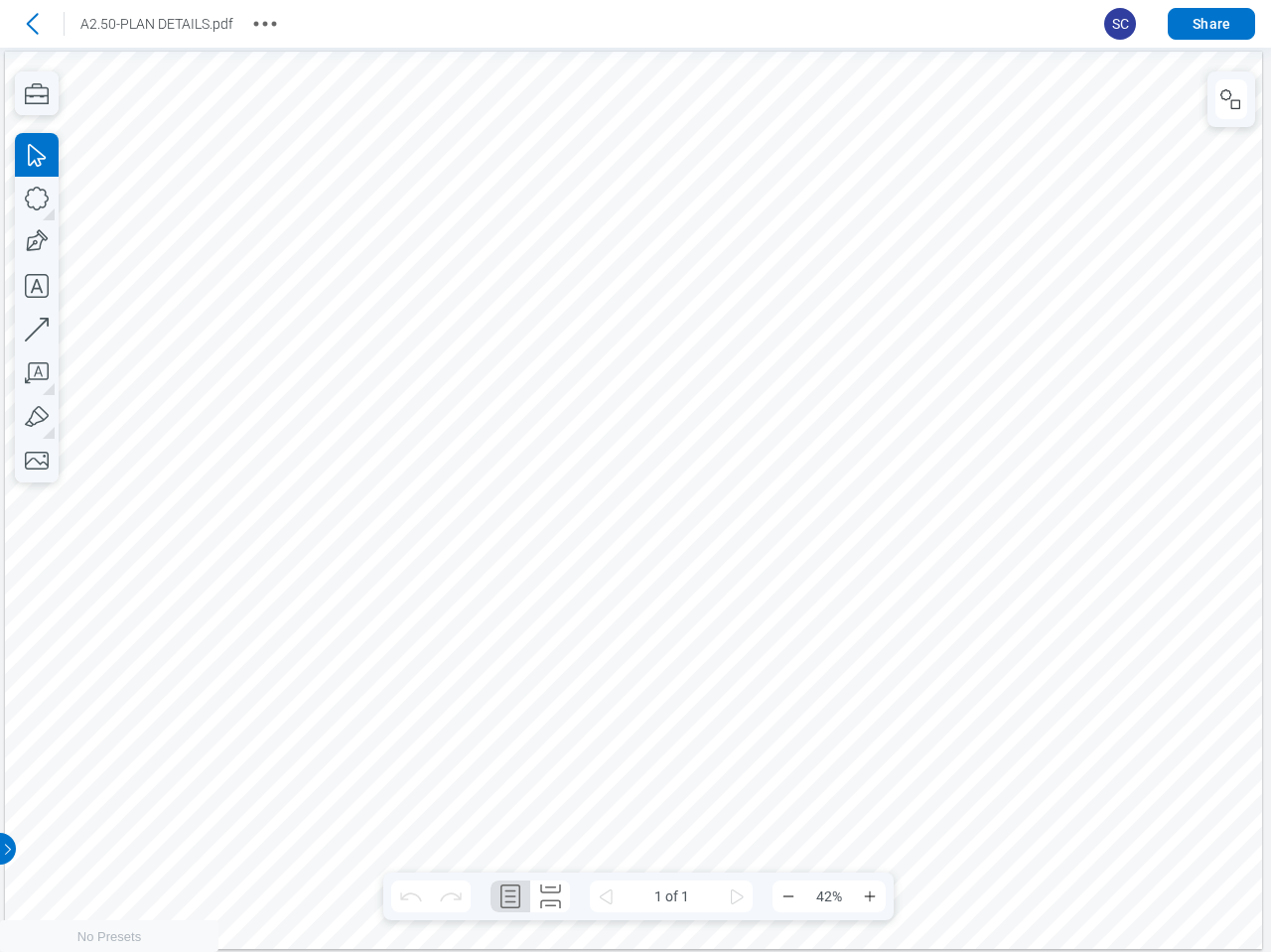 scroll, scrollTop: 0, scrollLeft: 0, axis: both 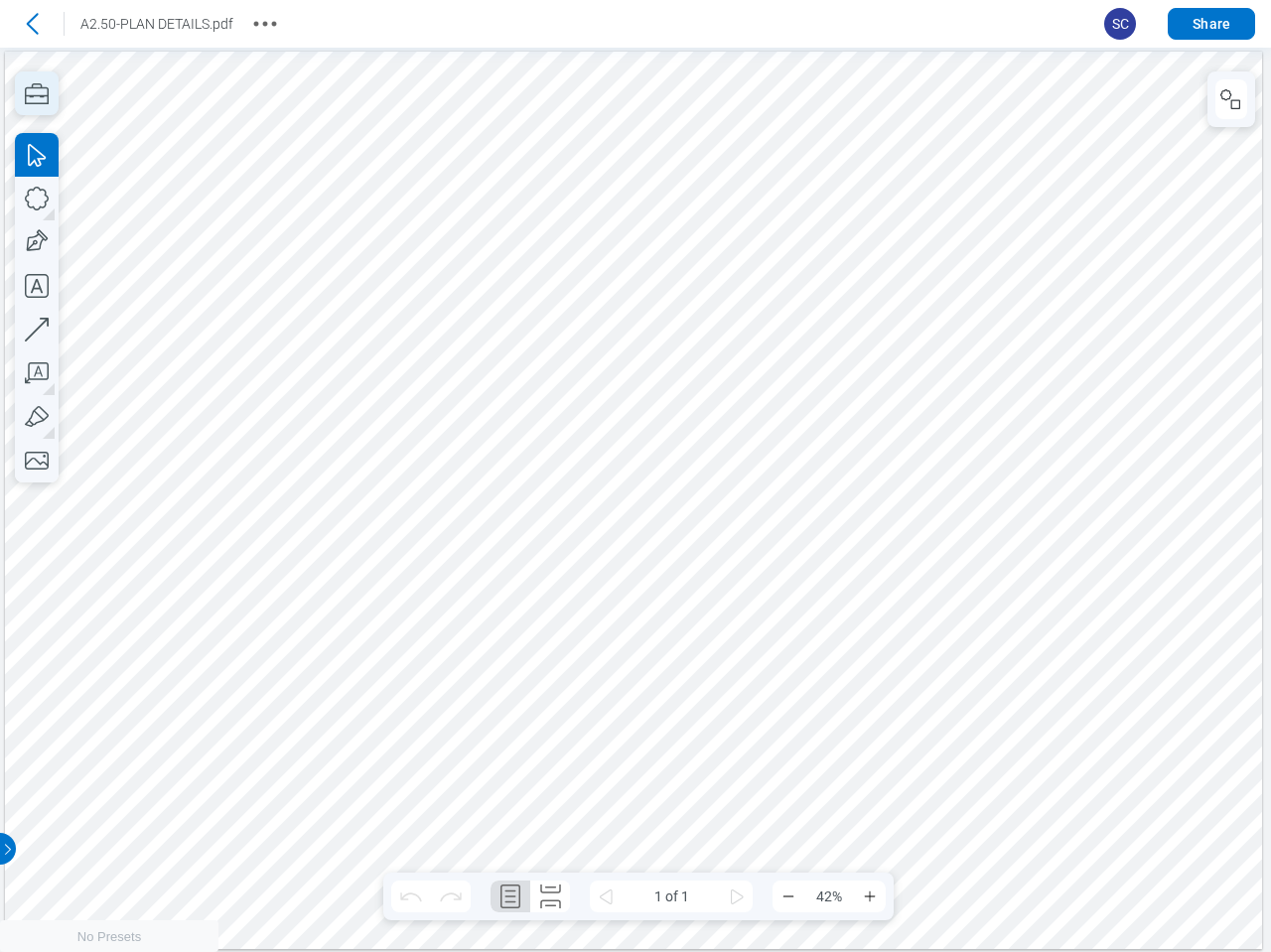 click 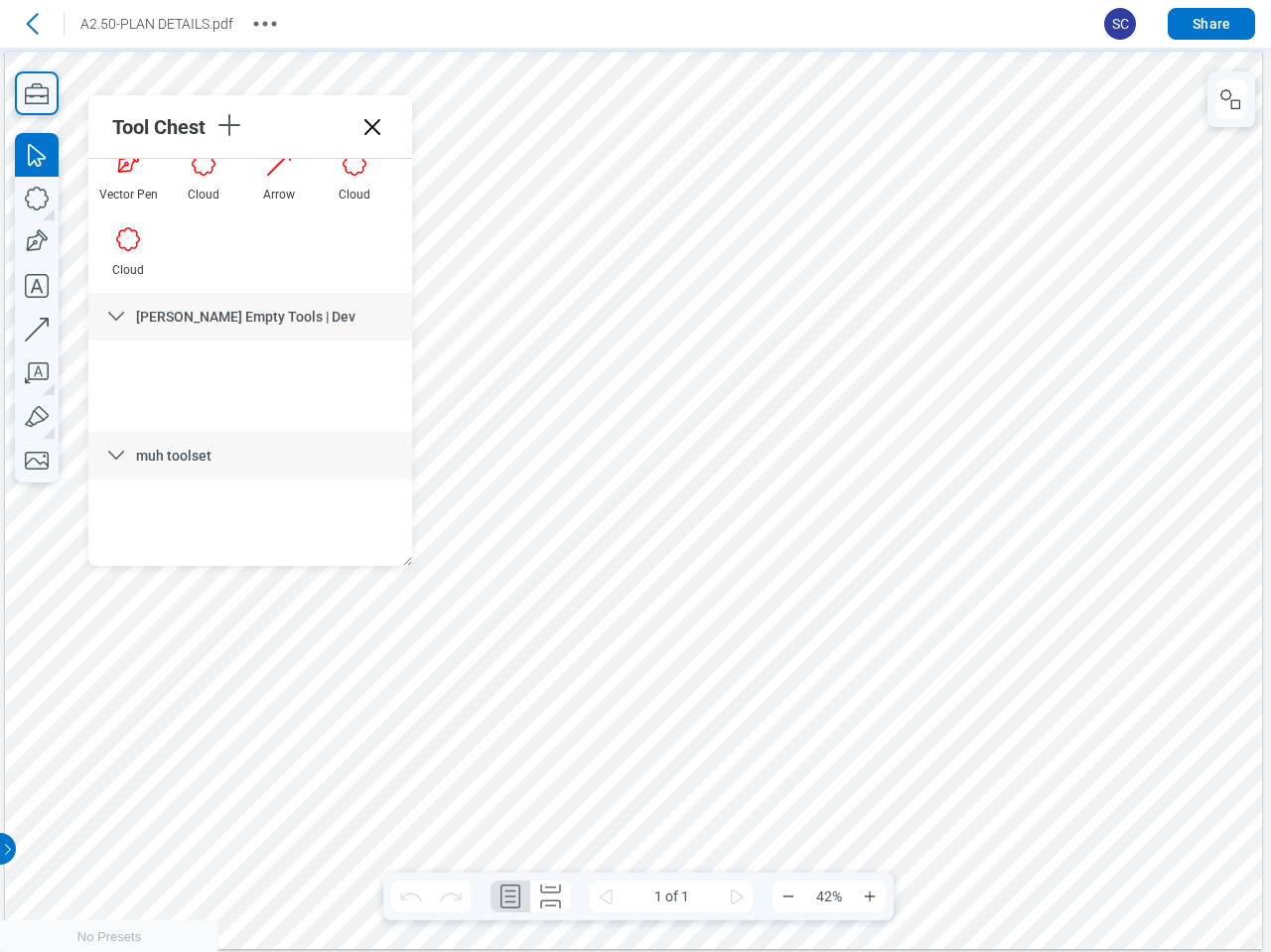 scroll, scrollTop: 387, scrollLeft: 0, axis: vertical 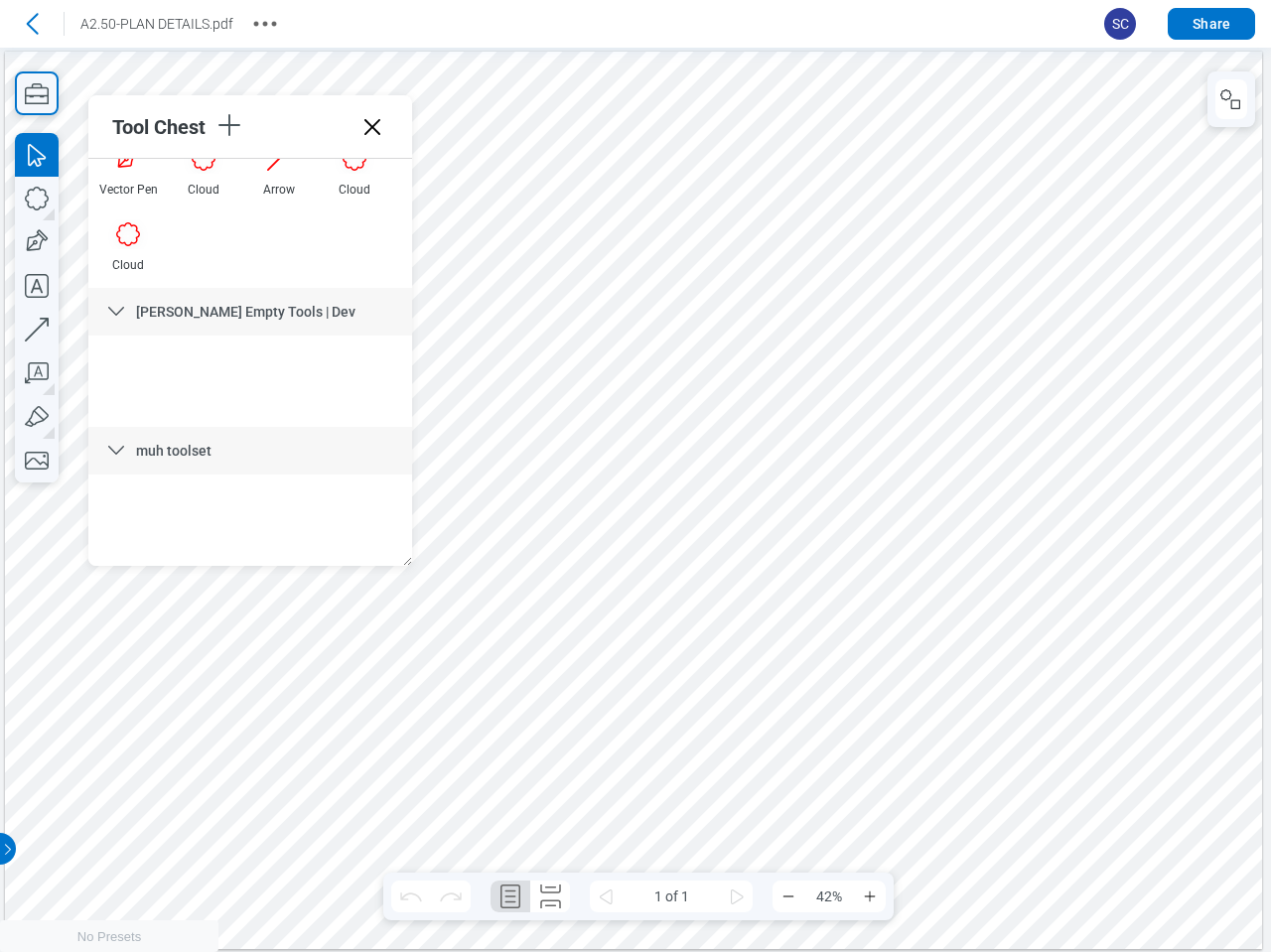 click 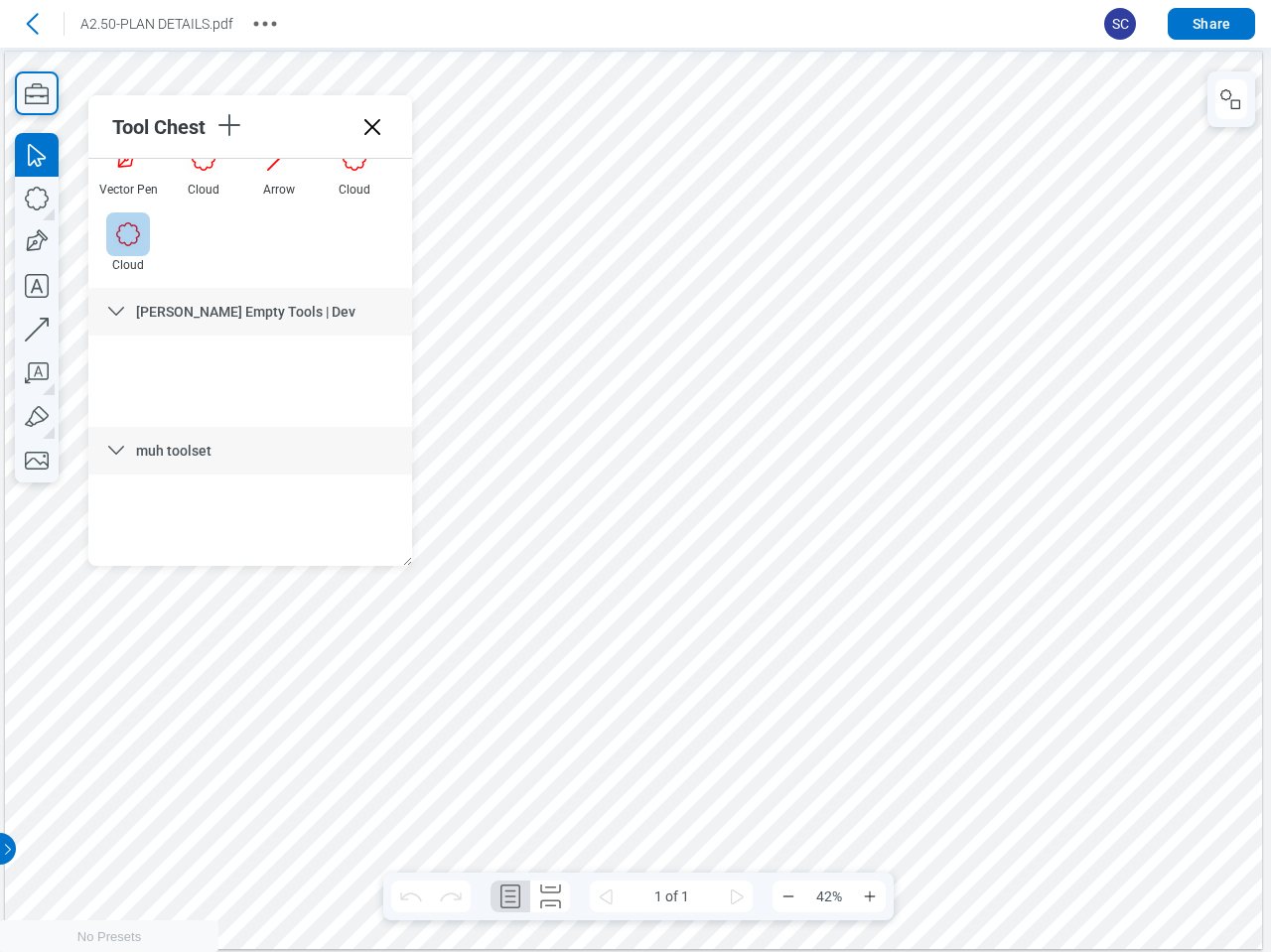 click at bounding box center [128, 234] 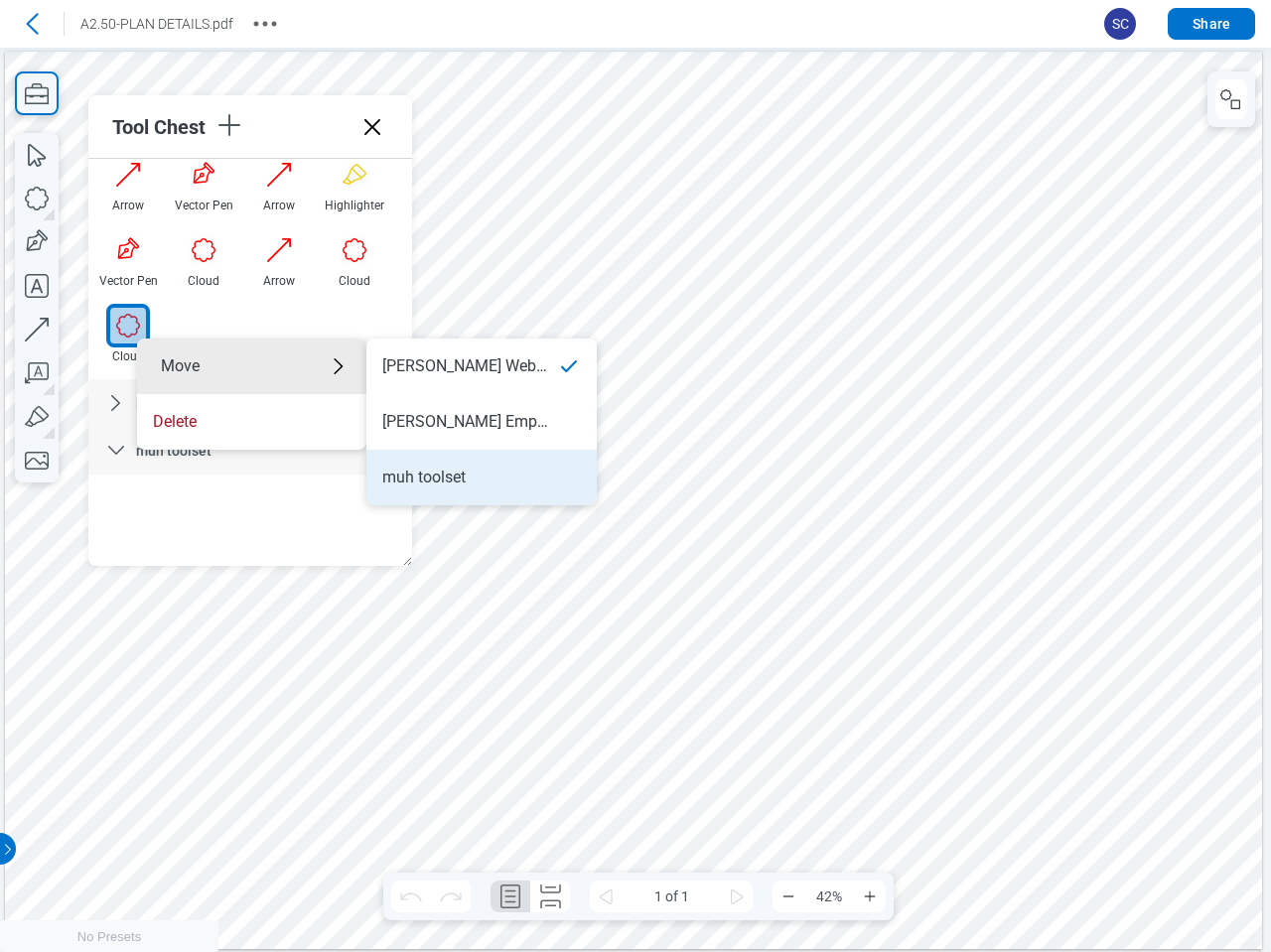click on "muh toolset" at bounding box center [482, 477] 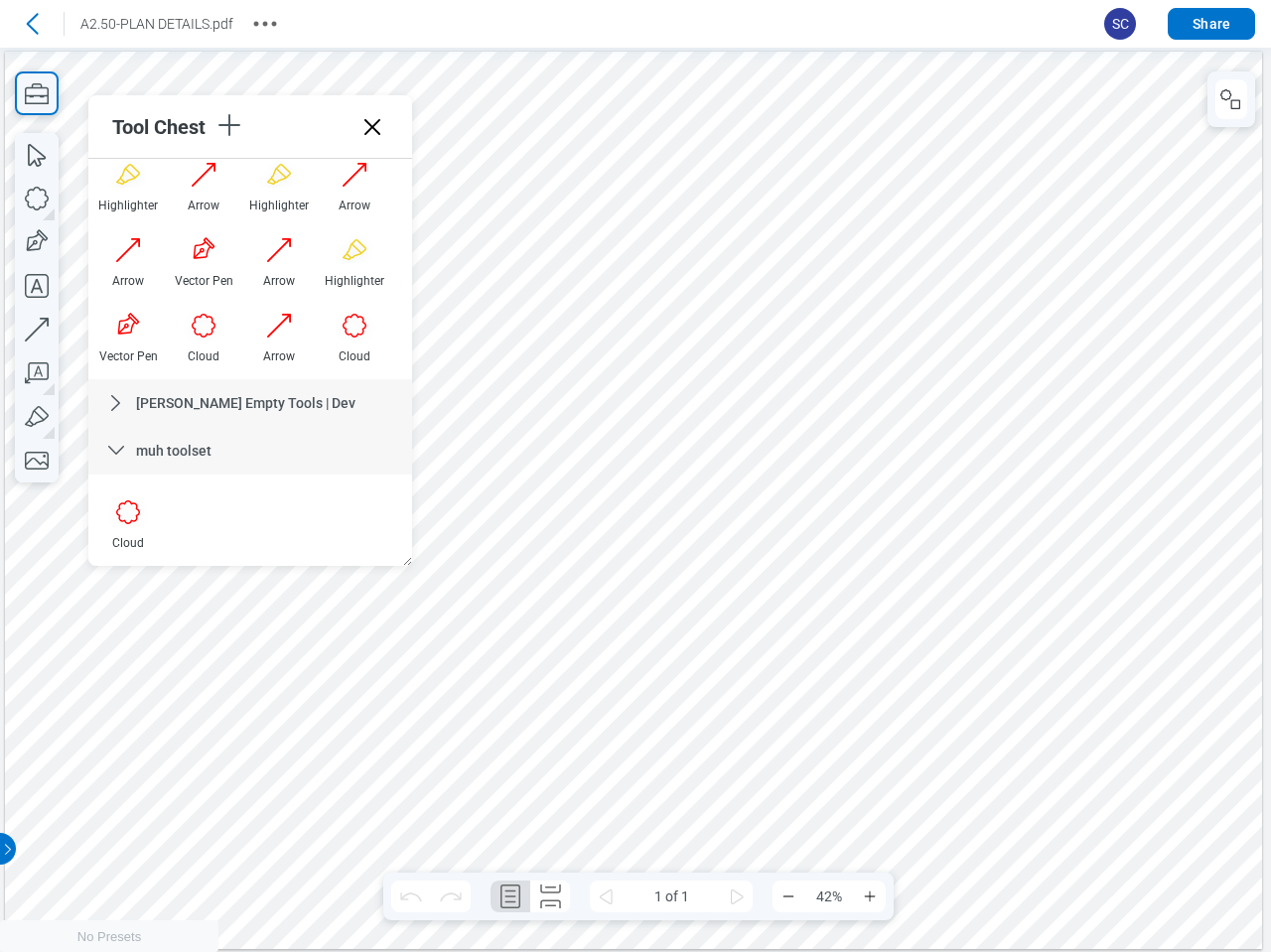 scroll, scrollTop: 220, scrollLeft: 0, axis: vertical 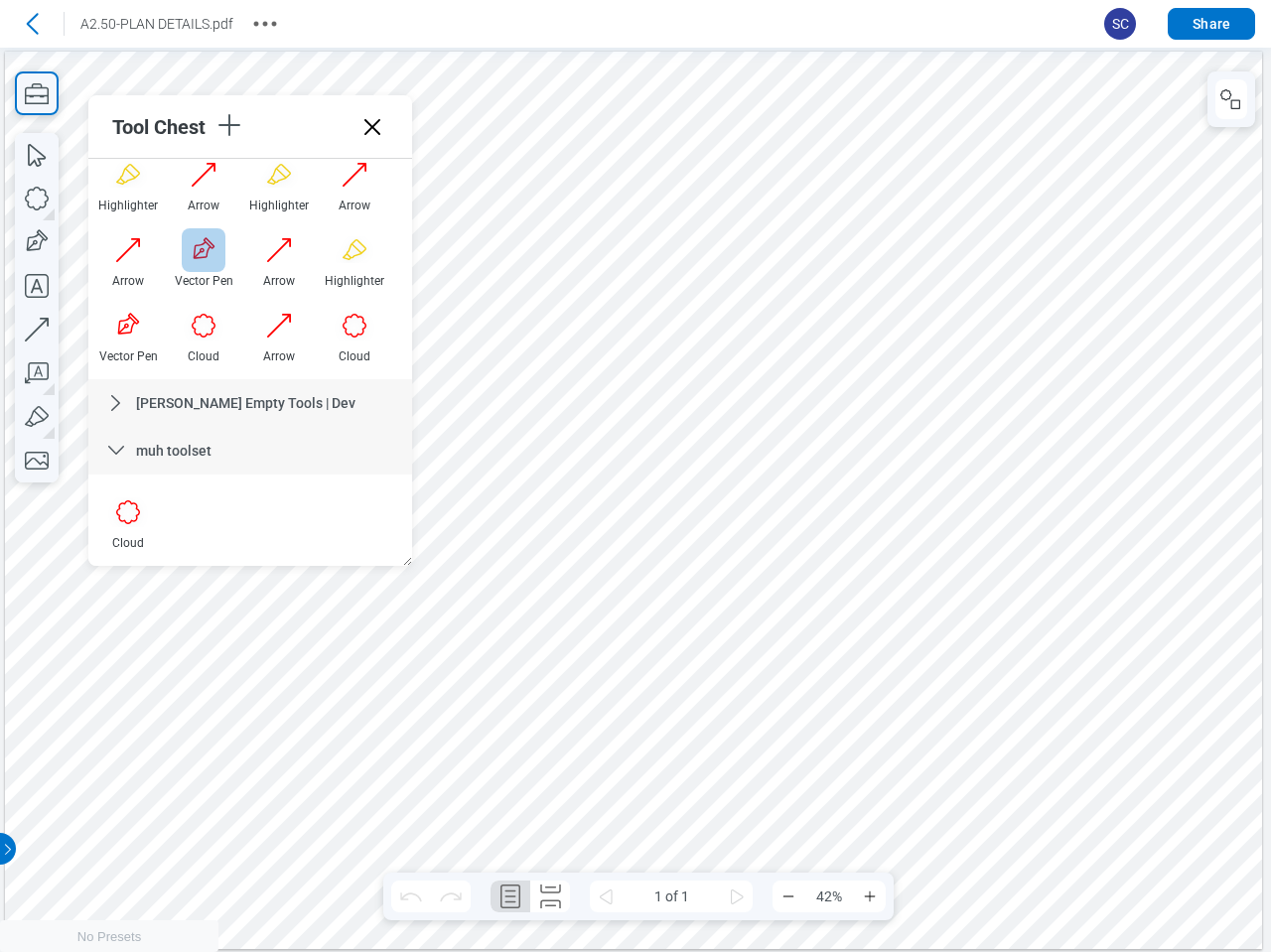click at bounding box center (204, 250) 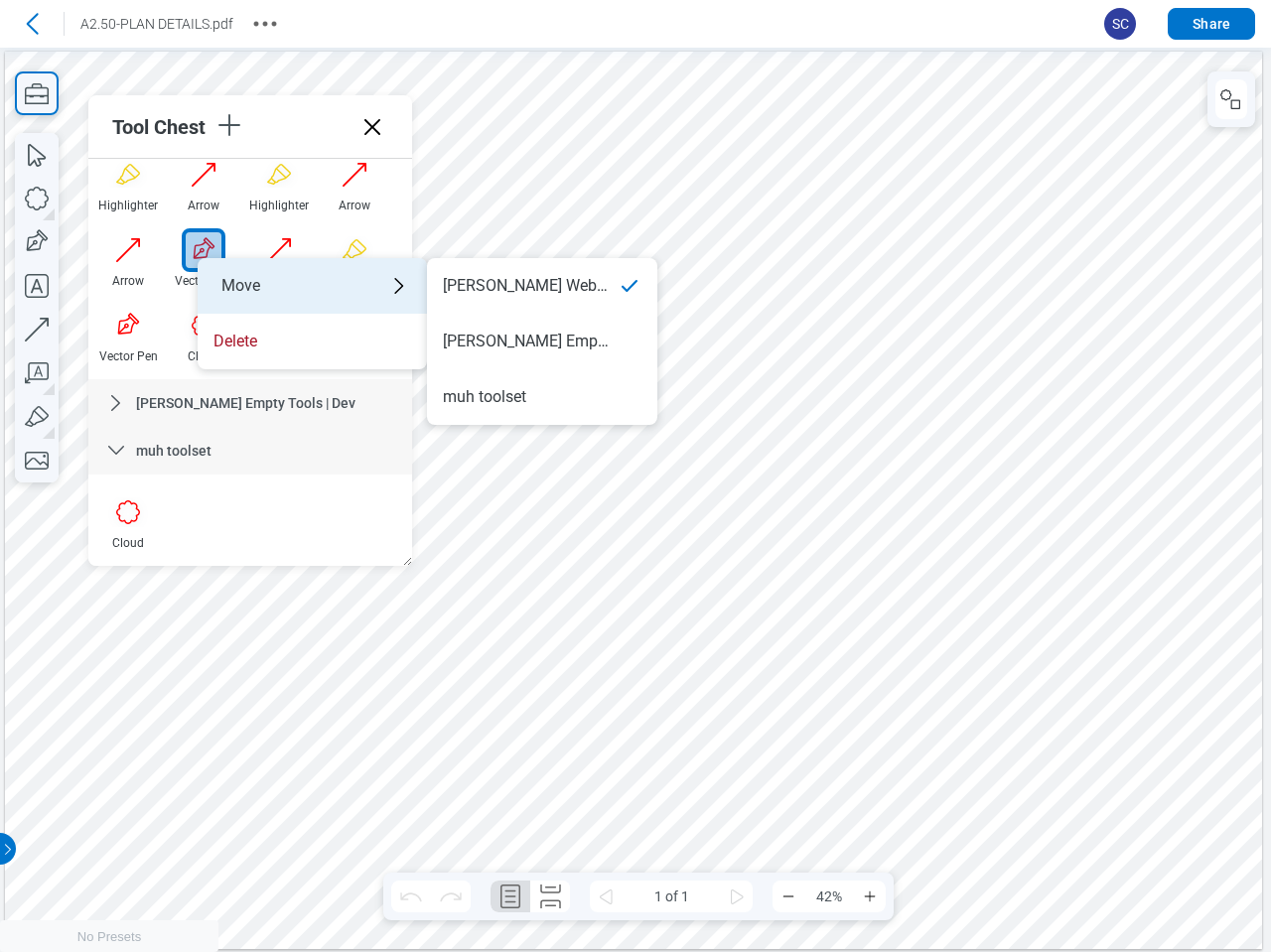 click on "Move" at bounding box center (312, 286) 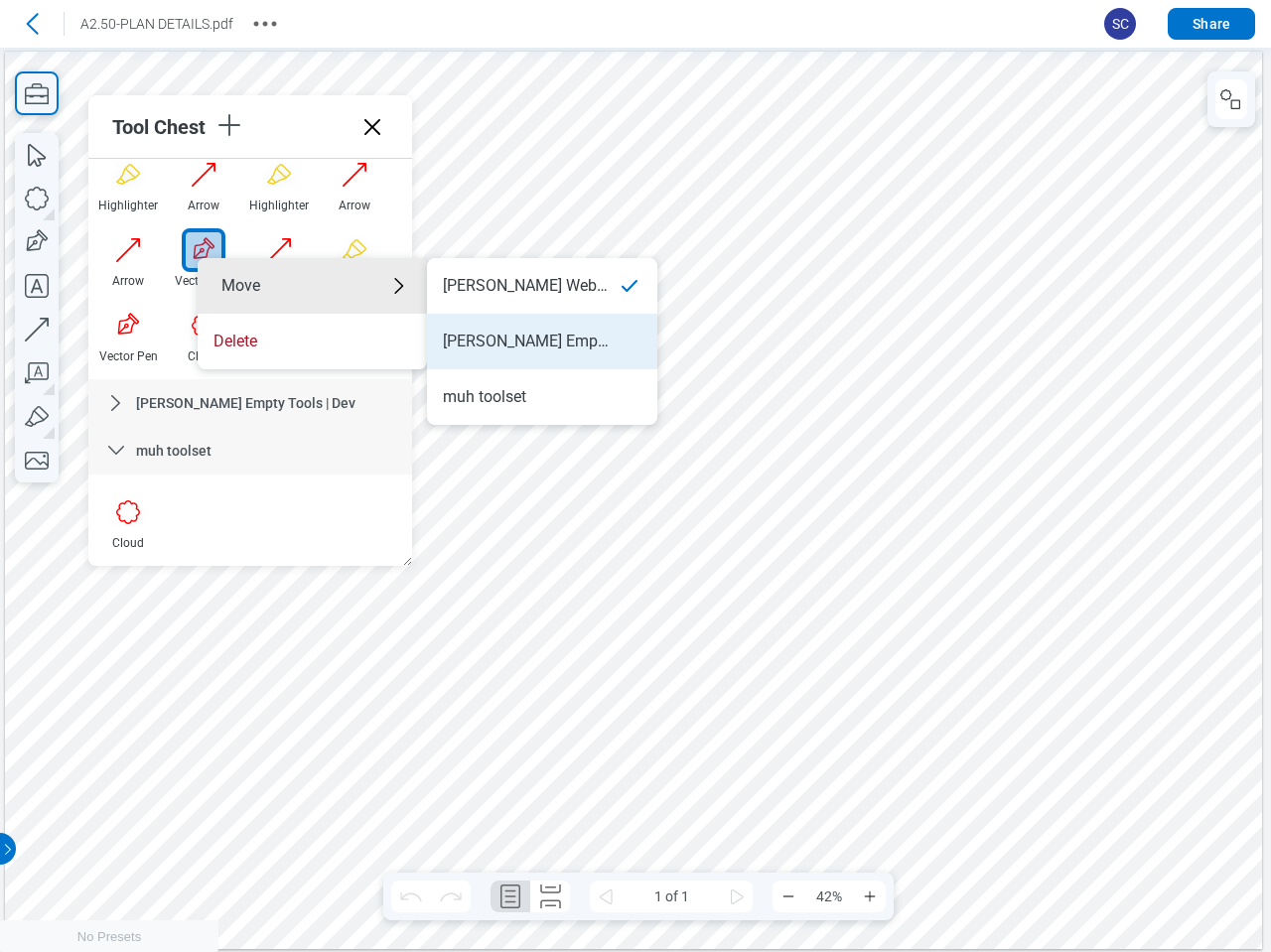 click on "[PERSON_NAME] Empty Tools | Dev" at bounding box center (526, 341) 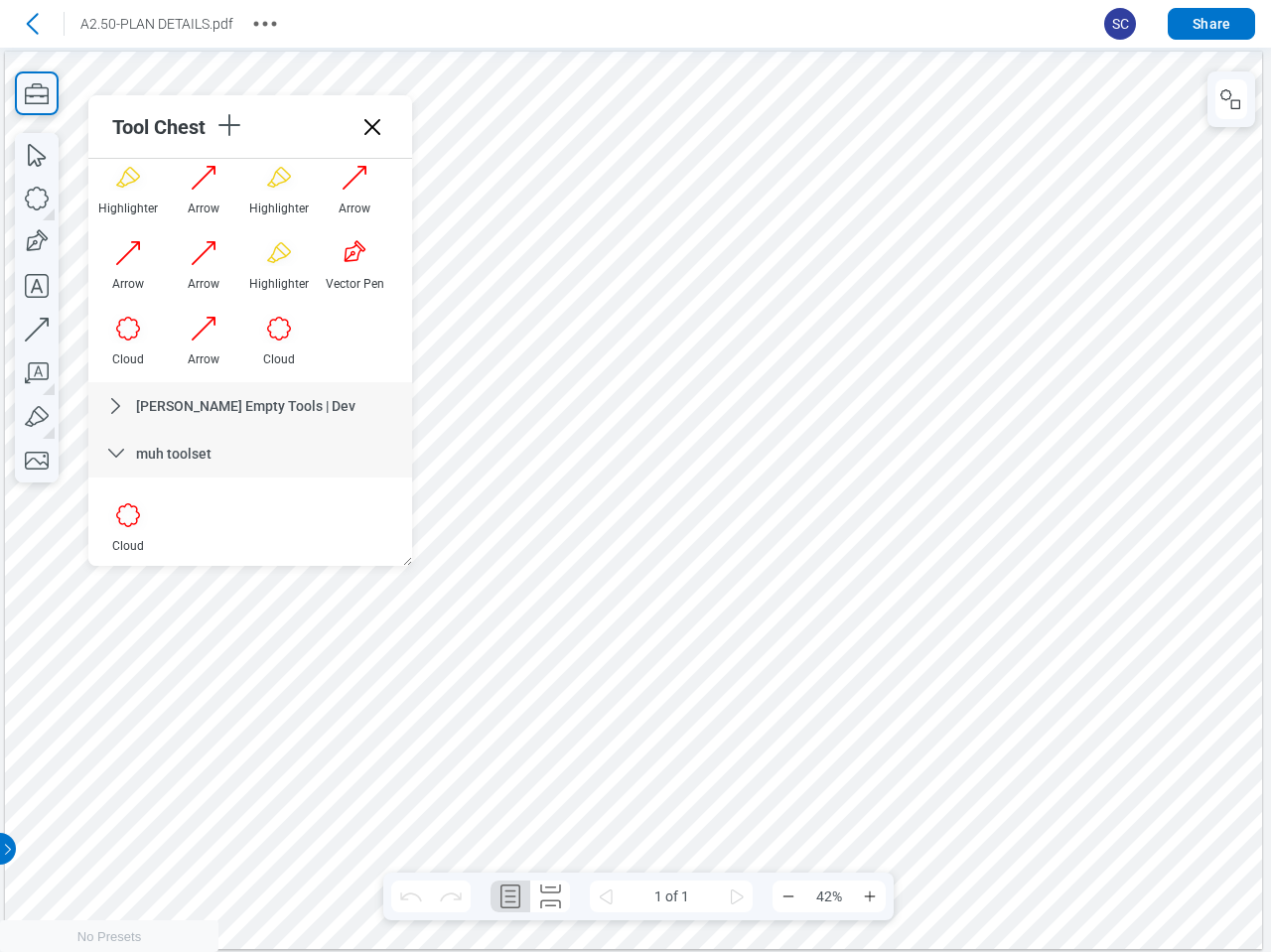 scroll, scrollTop: 216, scrollLeft: 0, axis: vertical 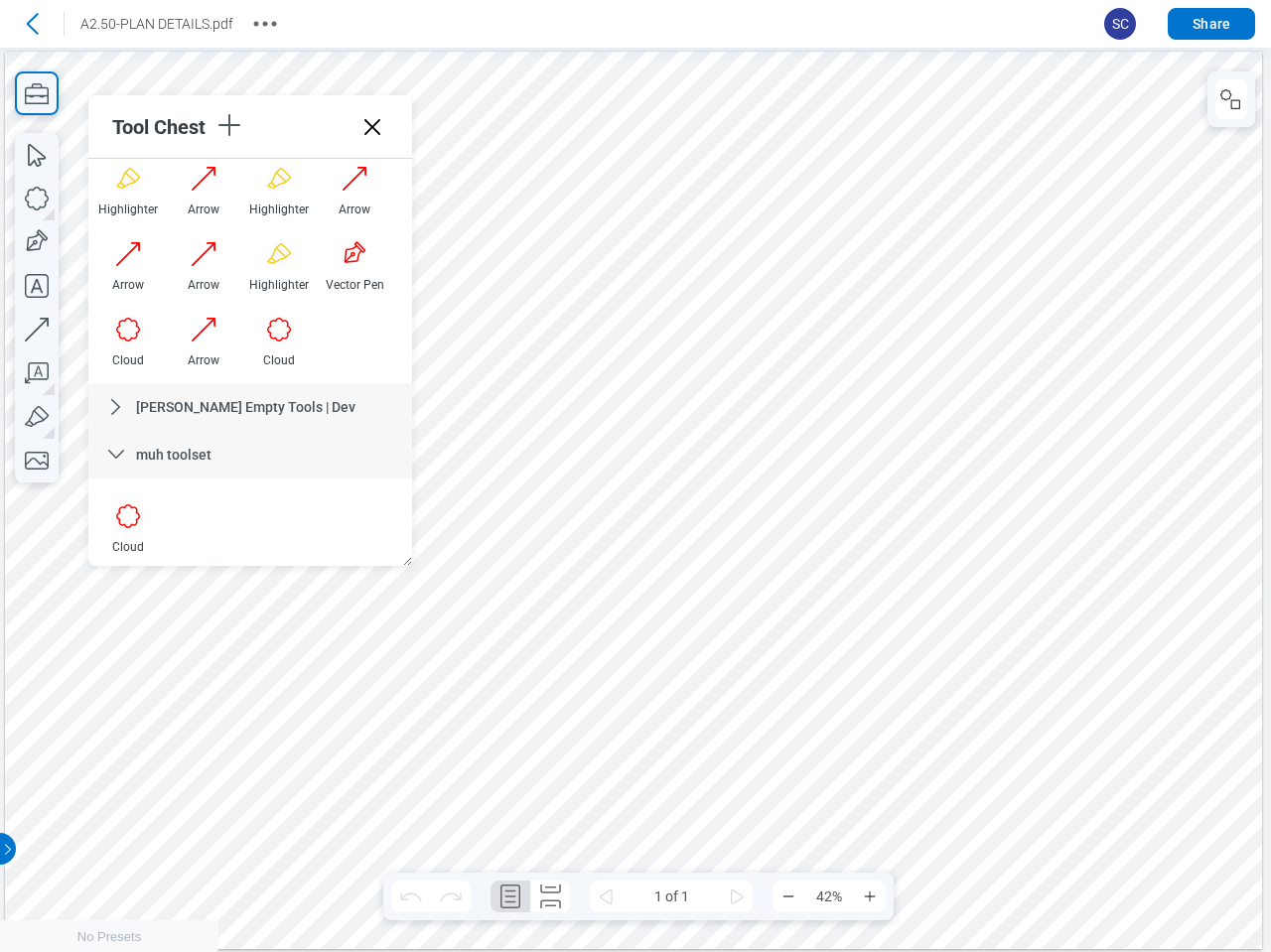 click 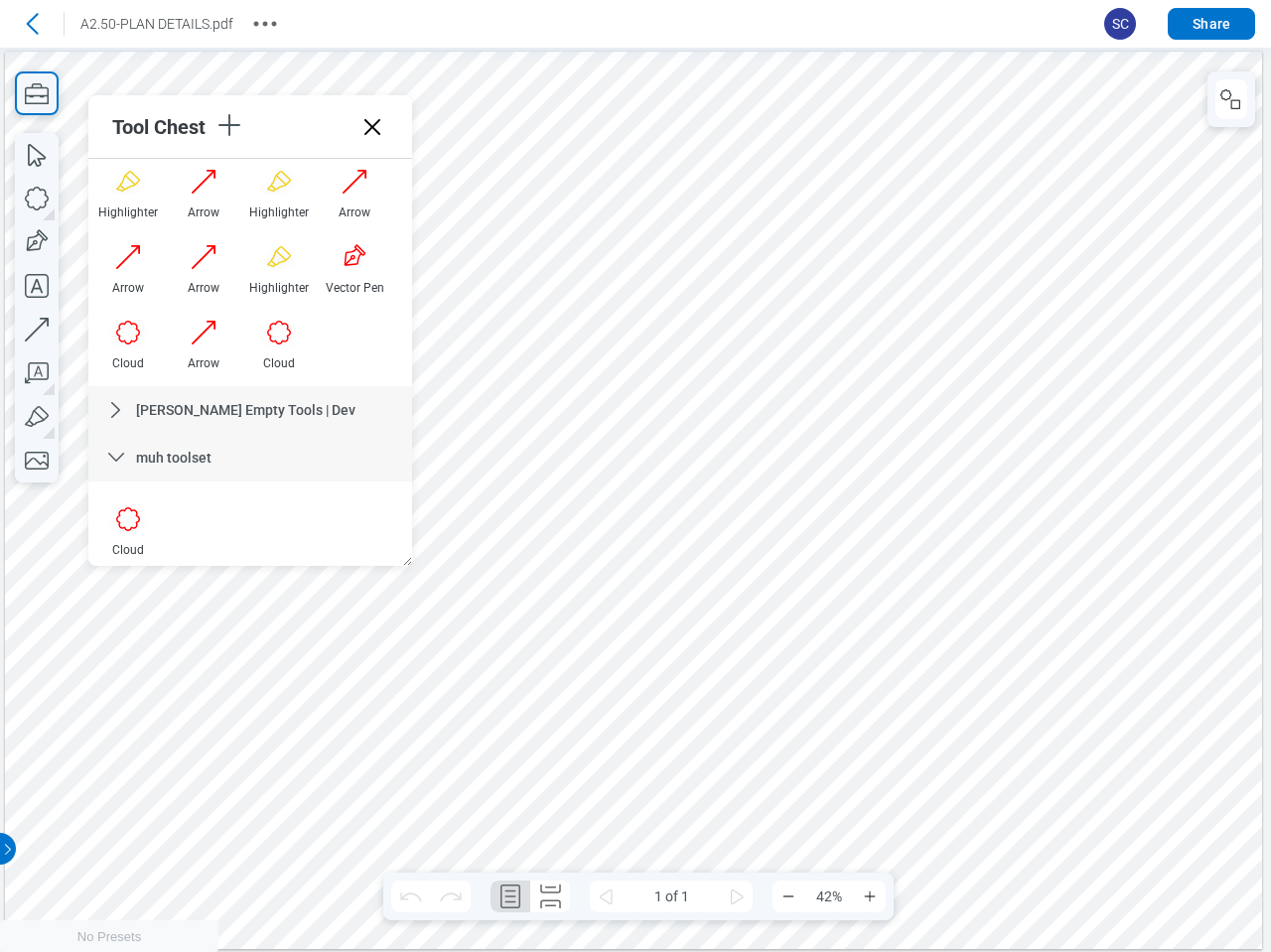 scroll, scrollTop: 220, scrollLeft: 0, axis: vertical 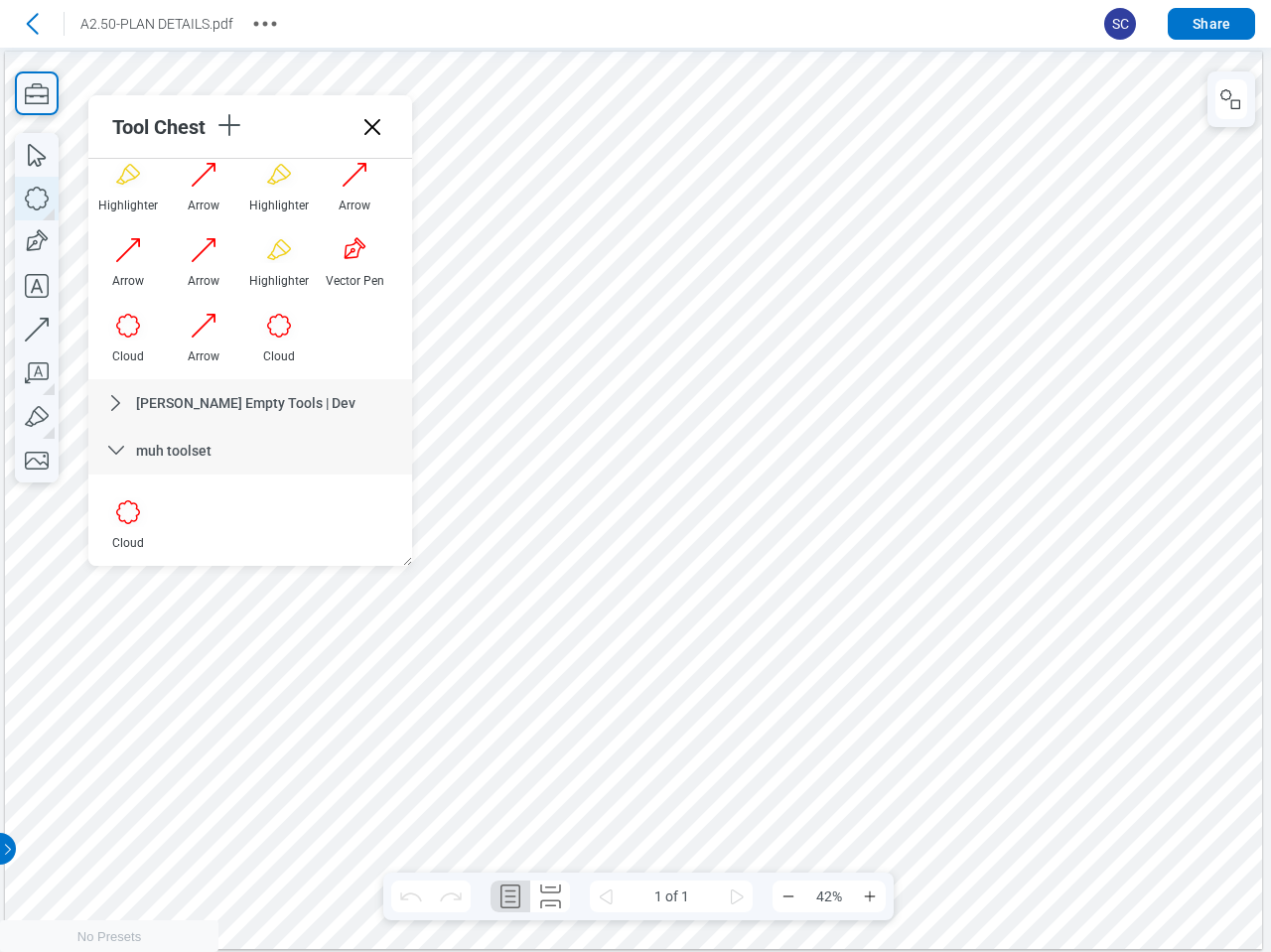 click 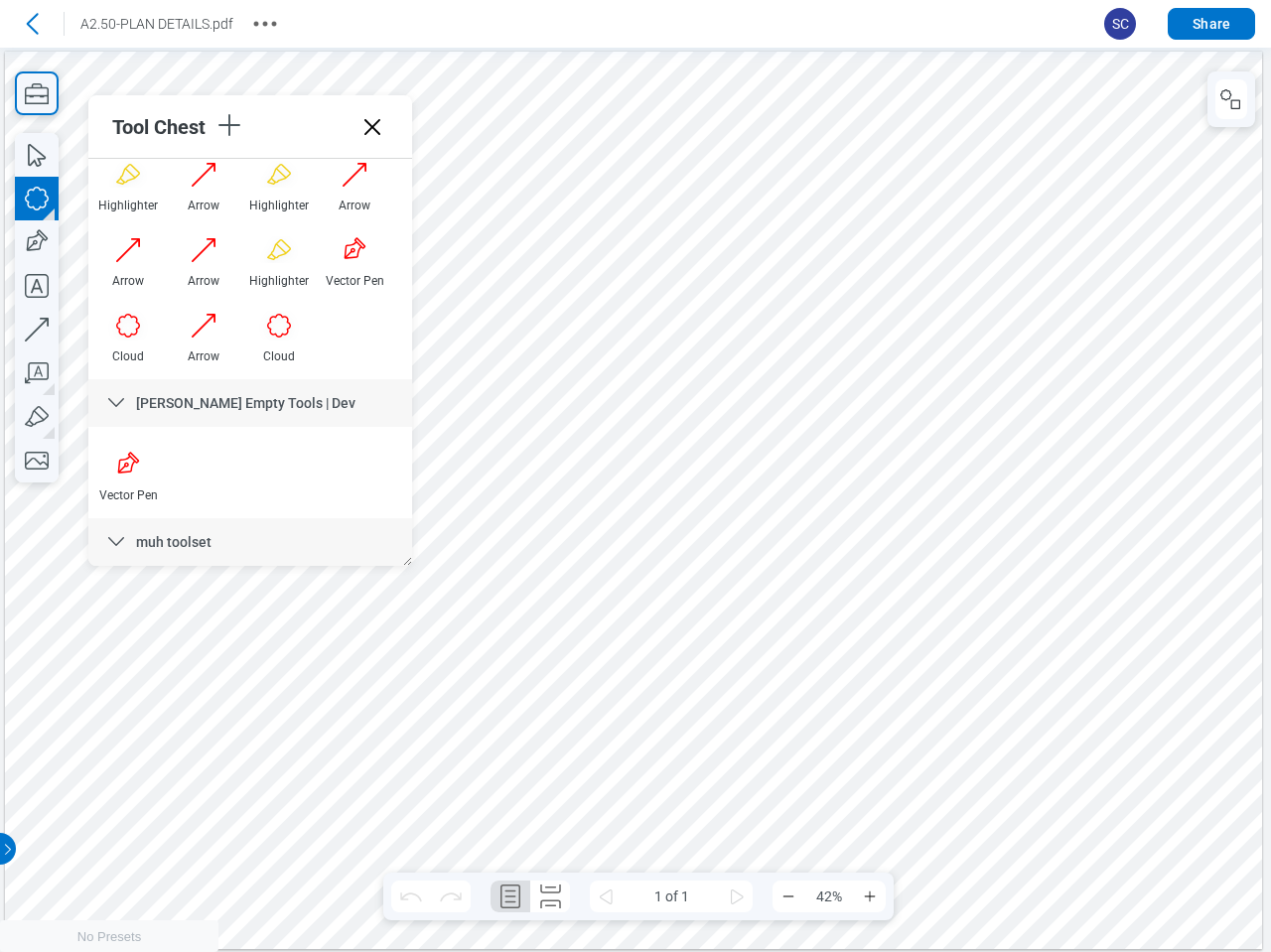 drag, startPoint x: 764, startPoint y: 281, endPoint x: 923, endPoint y: 414, distance: 207.29206 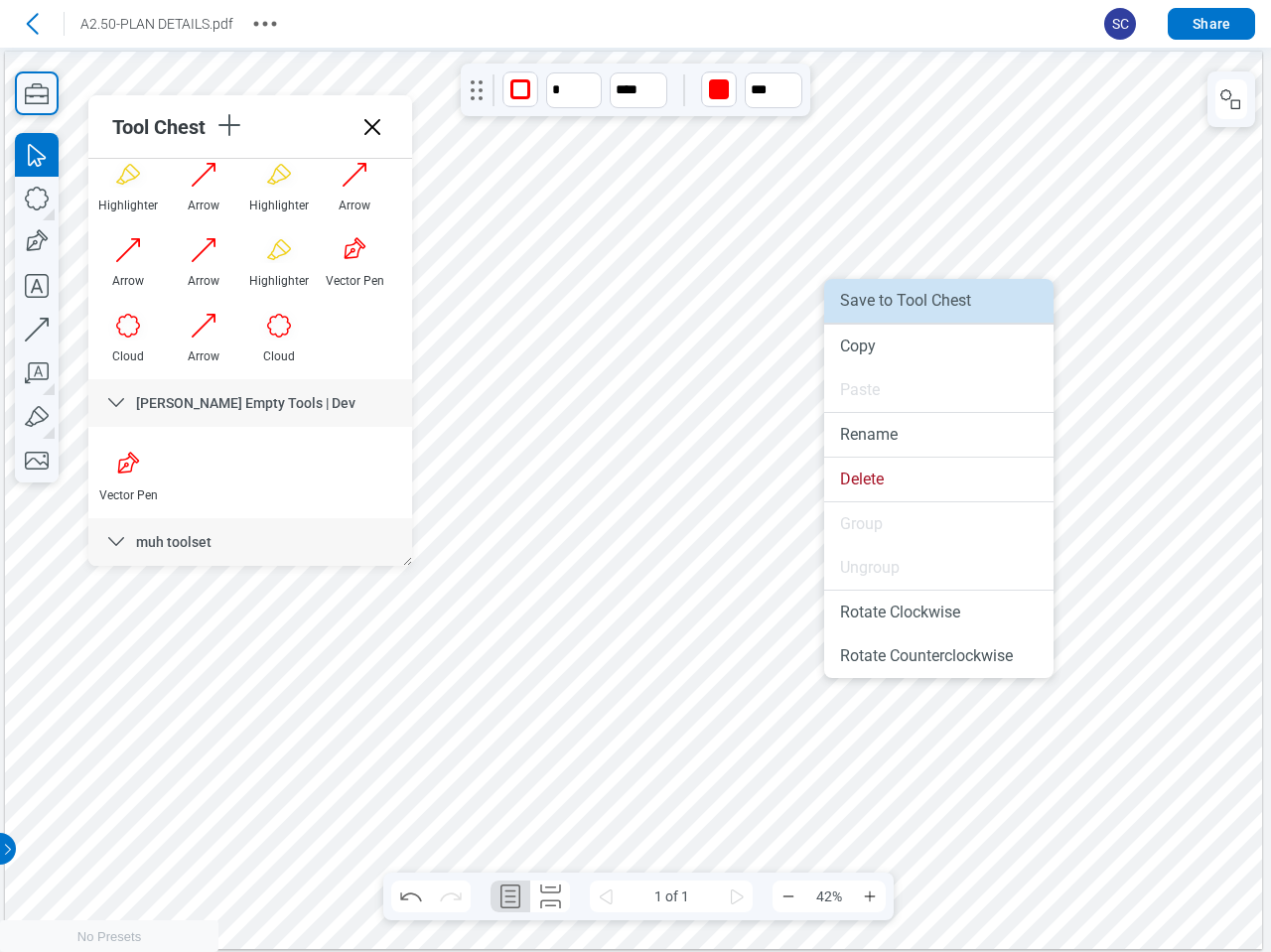 click on "Save to Tool Chest" at bounding box center (938, 301) 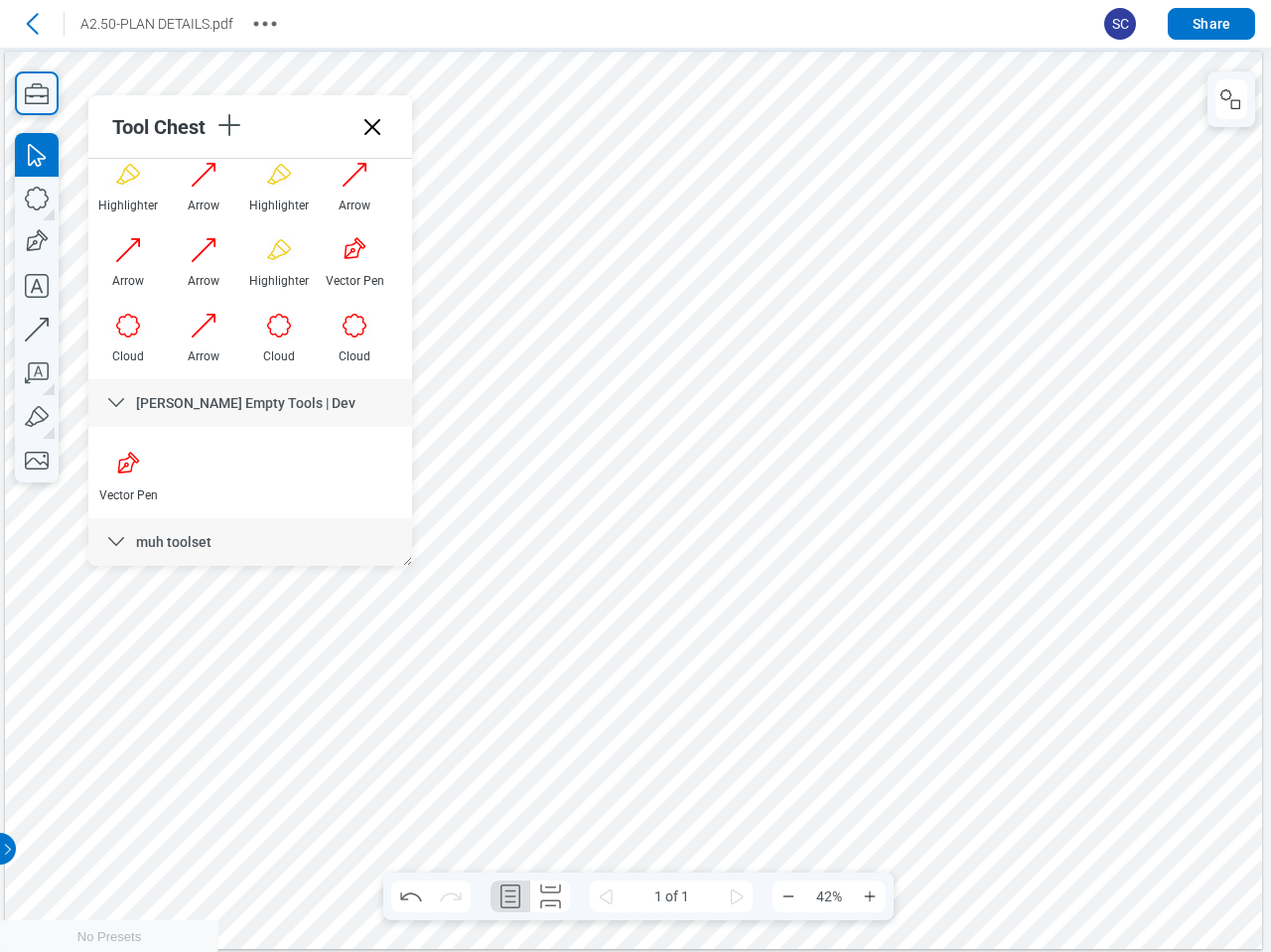 click at bounding box center [634, 500] 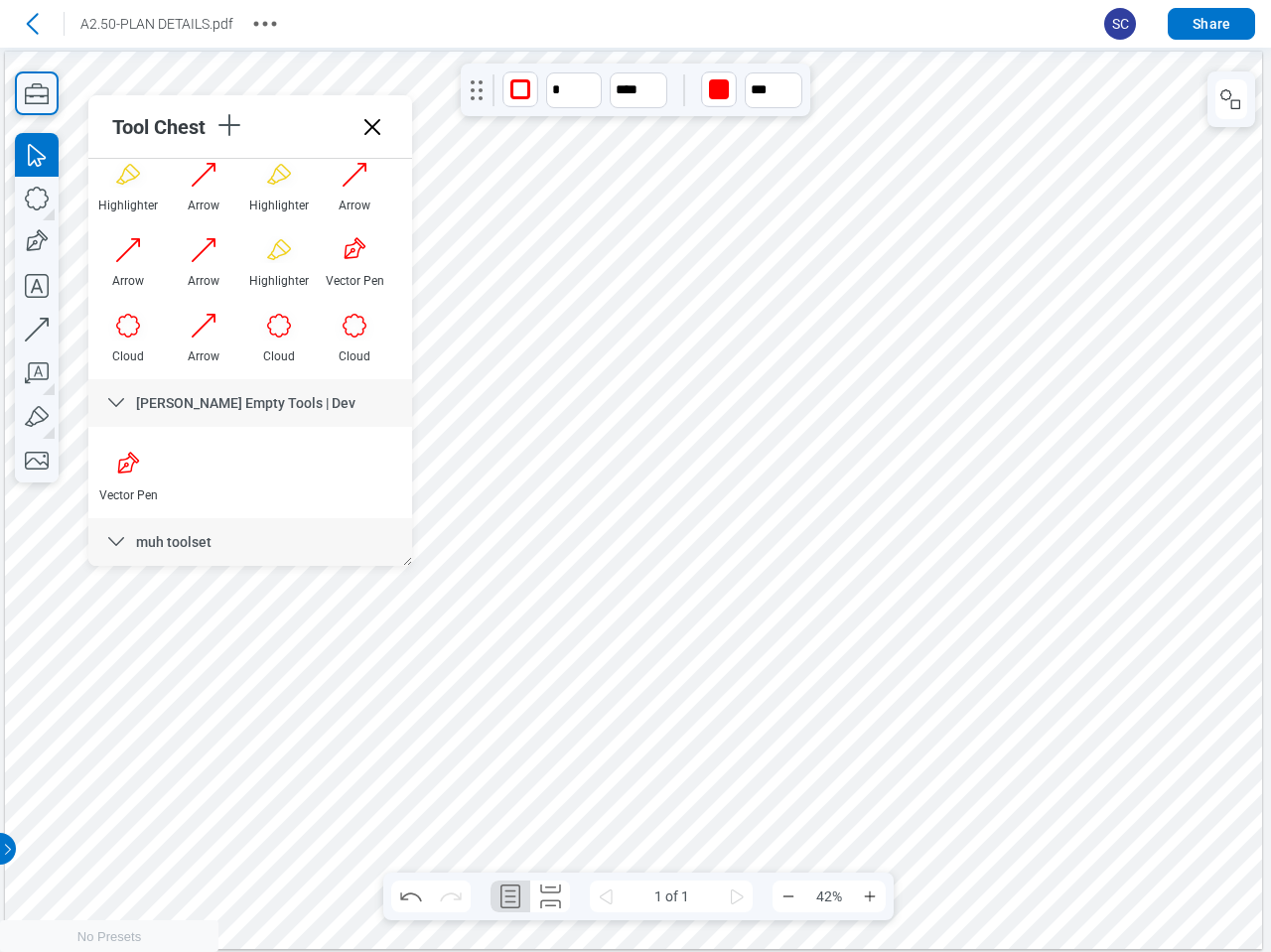 drag, startPoint x: 846, startPoint y: 342, endPoint x: 782, endPoint y: 487, distance: 158.49606 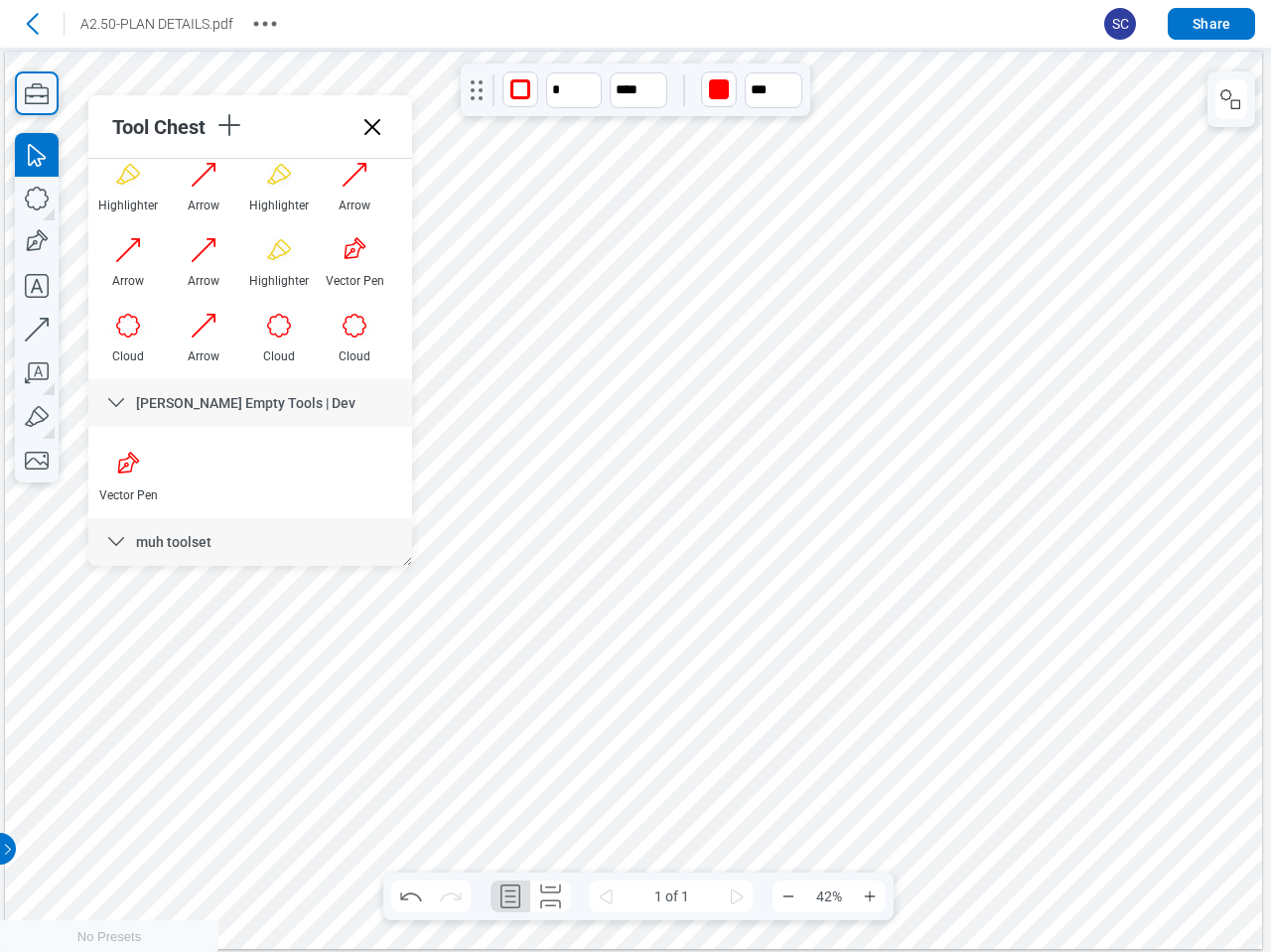 click at bounding box center [634, 500] 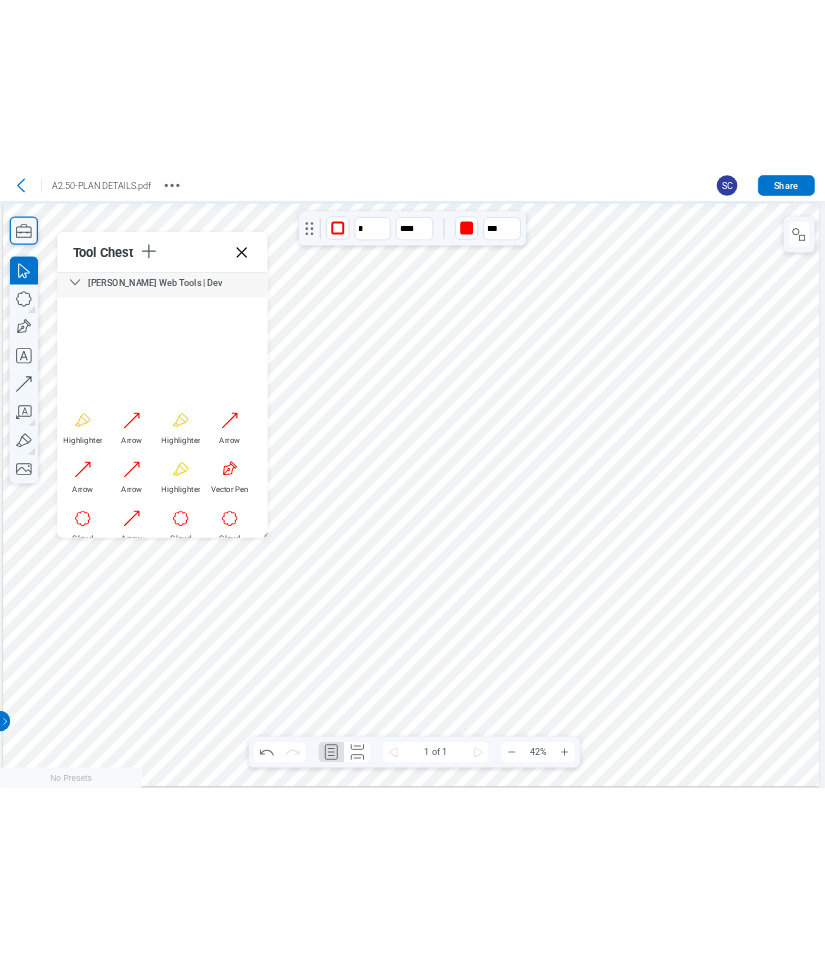 scroll, scrollTop: 0, scrollLeft: 0, axis: both 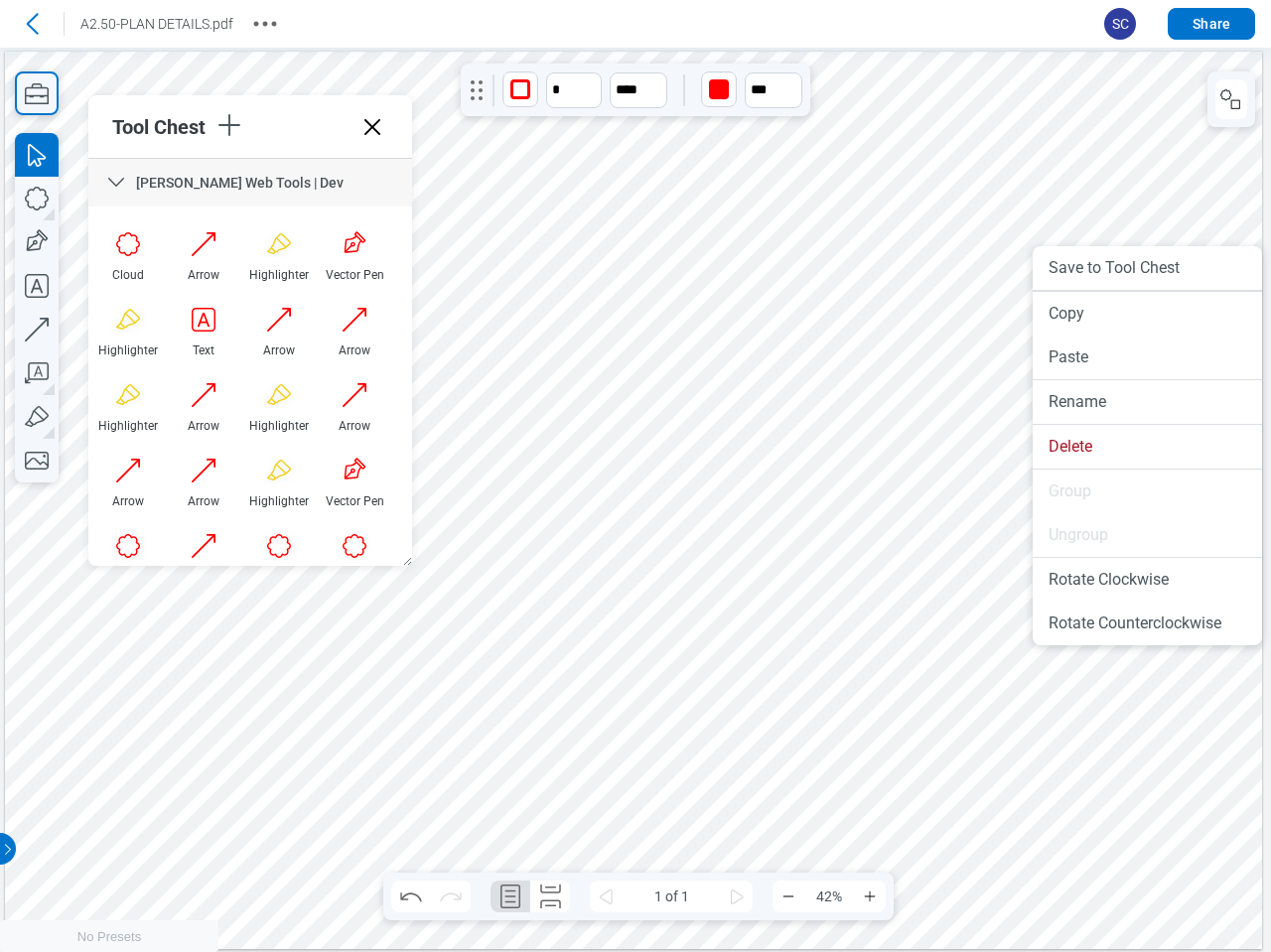 click at bounding box center (634, 500) 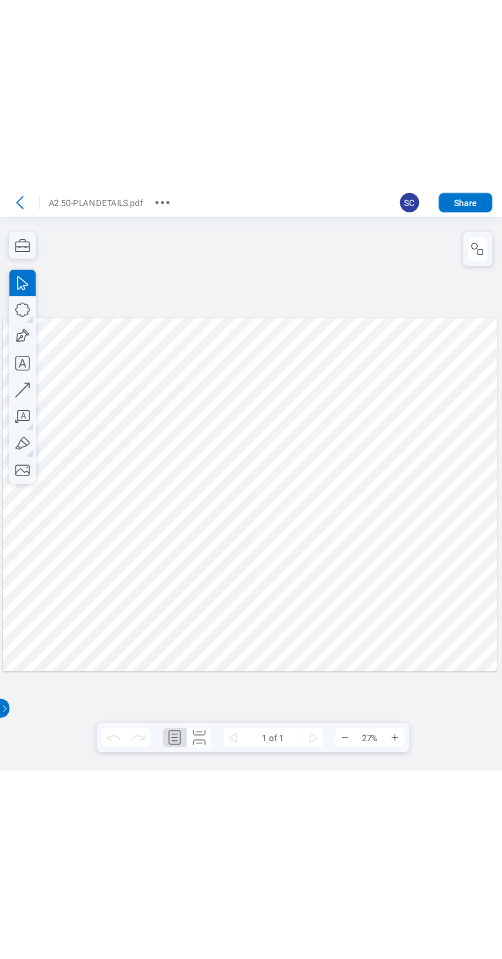 scroll, scrollTop: 0, scrollLeft: 0, axis: both 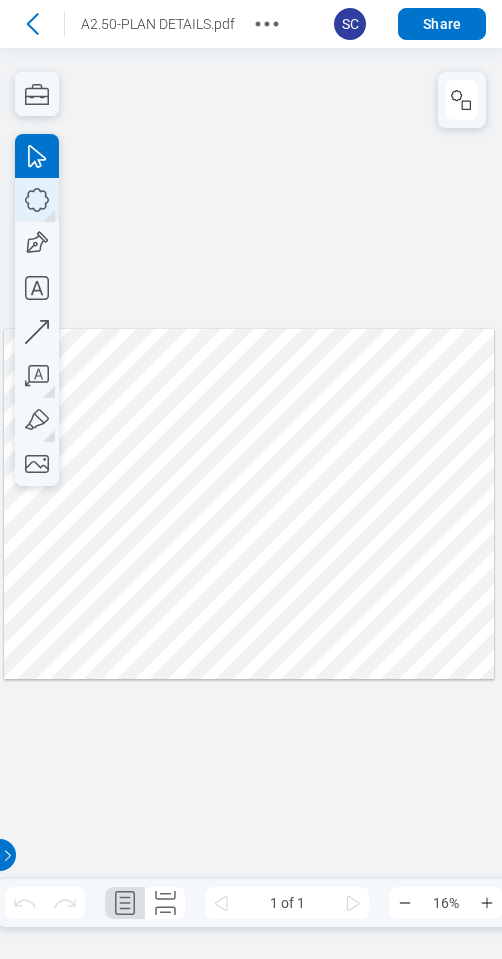 click 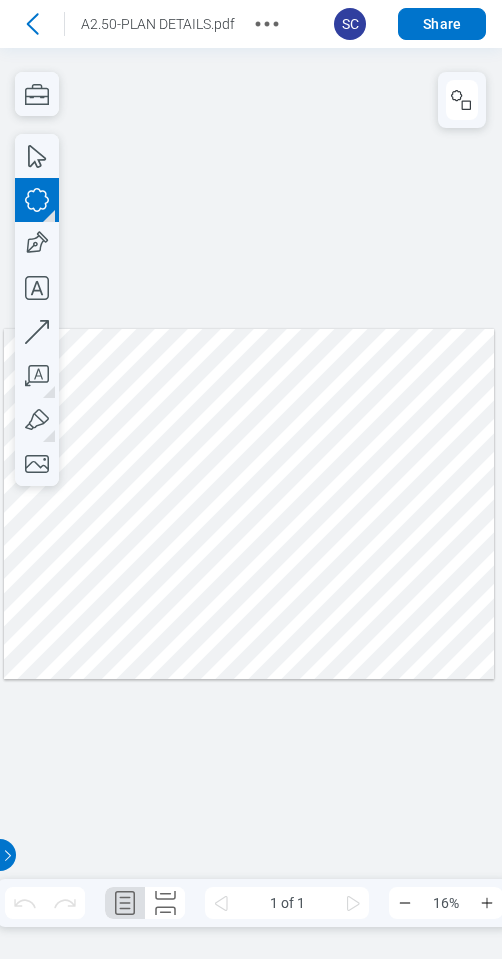 drag, startPoint x: 163, startPoint y: 613, endPoint x: 207, endPoint y: 653, distance: 59.464275 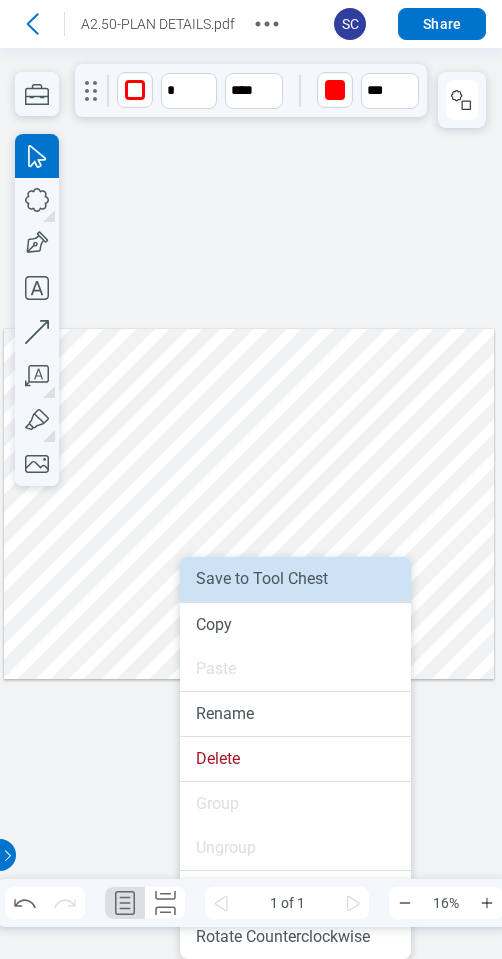 click on "Save to Tool Chest" at bounding box center (295, 579) 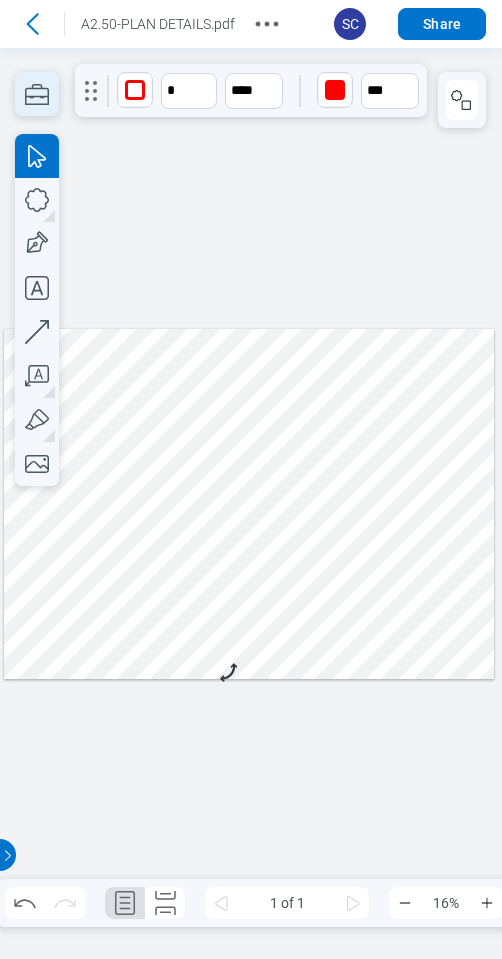 click 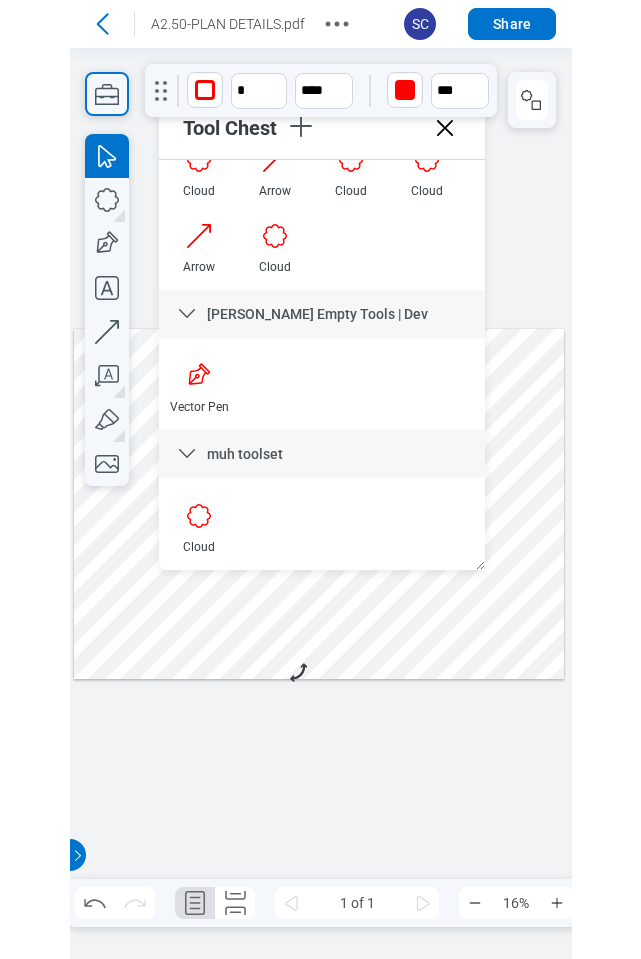 scroll, scrollTop: 220, scrollLeft: 0, axis: vertical 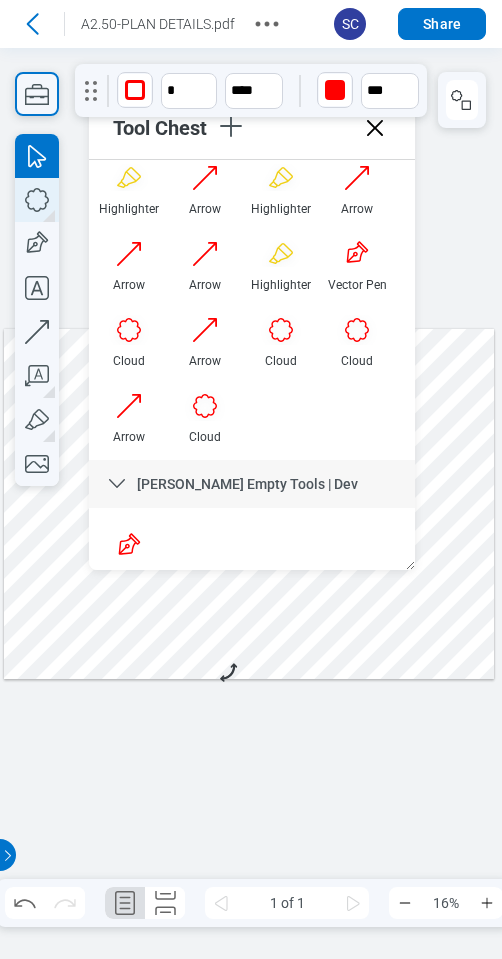 click 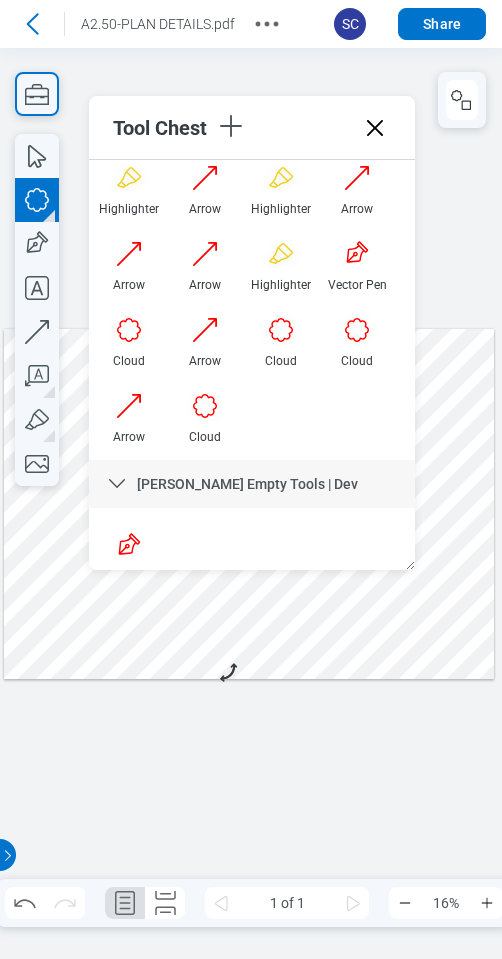 drag, startPoint x: 289, startPoint y: 601, endPoint x: 357, endPoint y: 642, distance: 79.40403 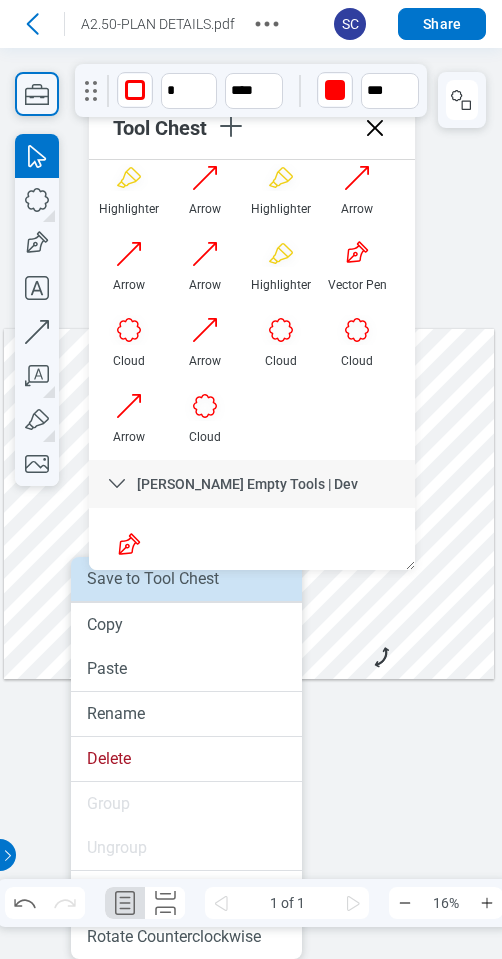 click on "Save to Tool Chest" at bounding box center (186, 579) 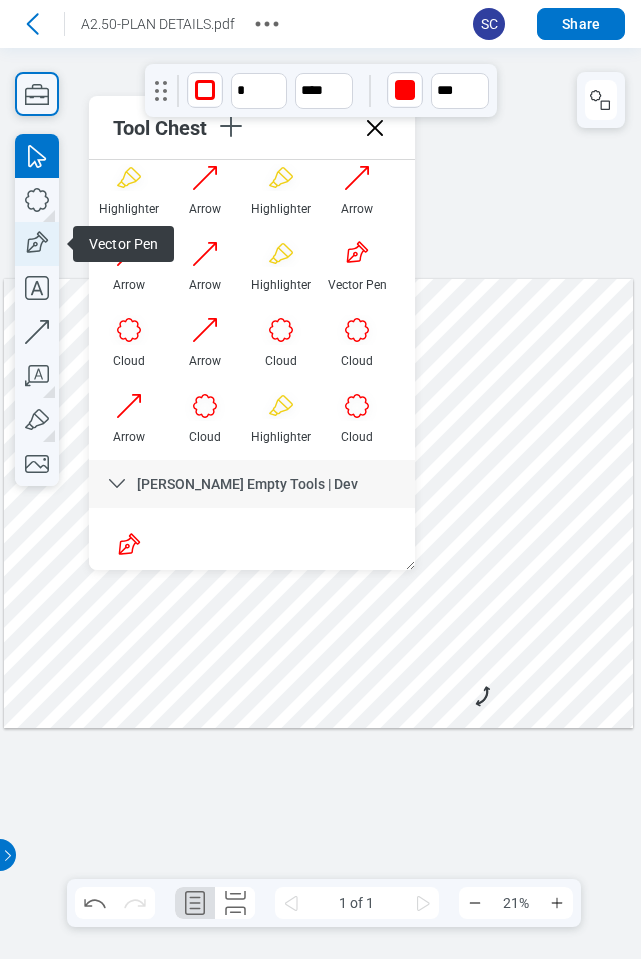 click 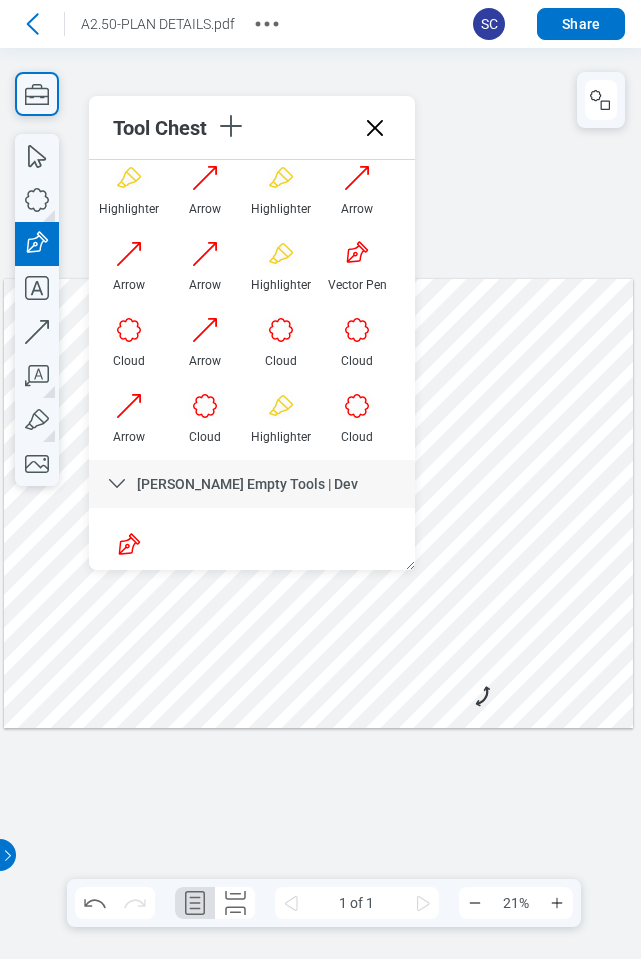 click at bounding box center (318, 503) 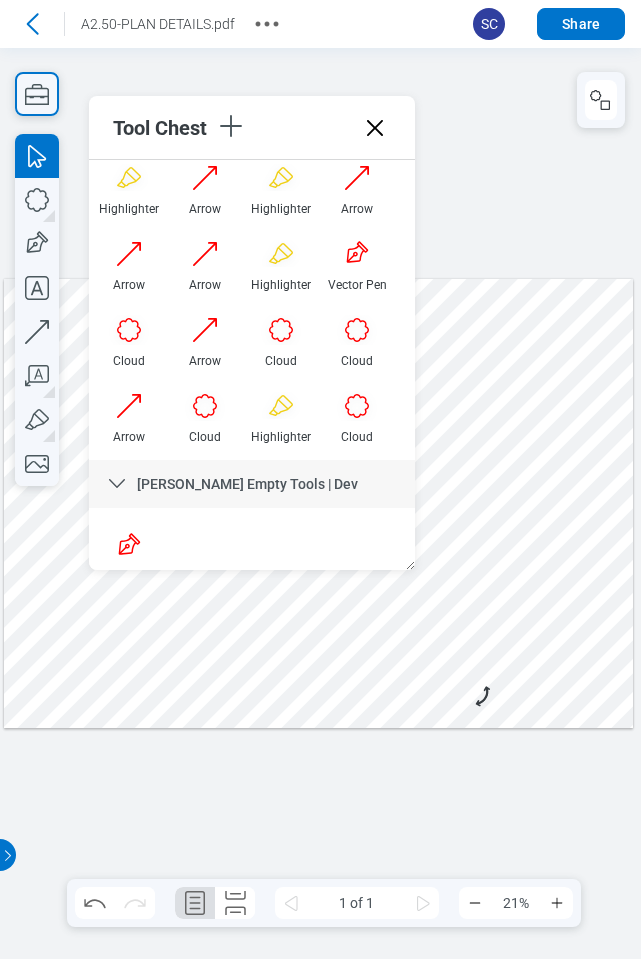 click at bounding box center [318, 503] 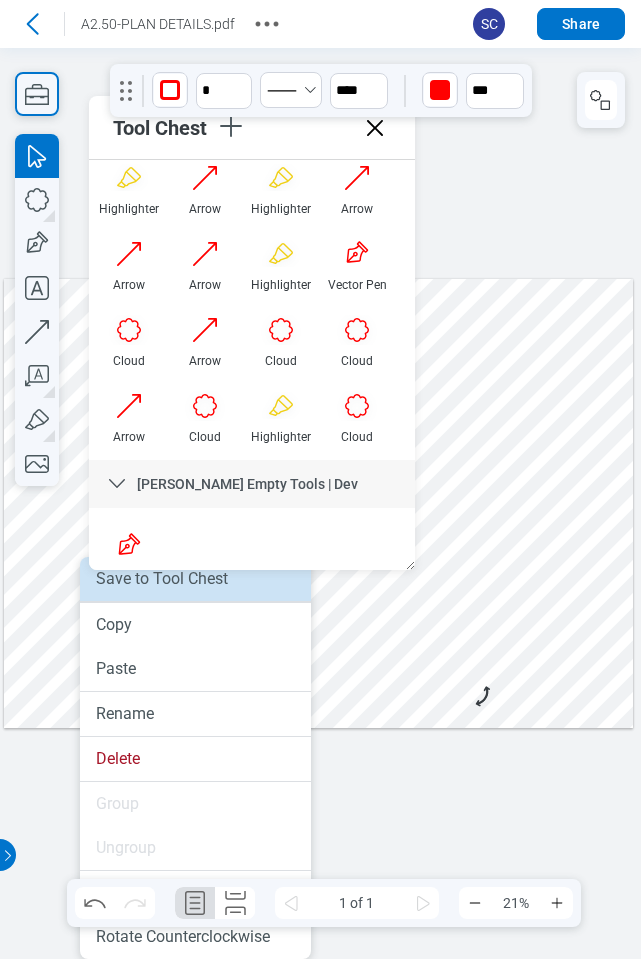 click on "Save to Tool Chest" at bounding box center (195, 579) 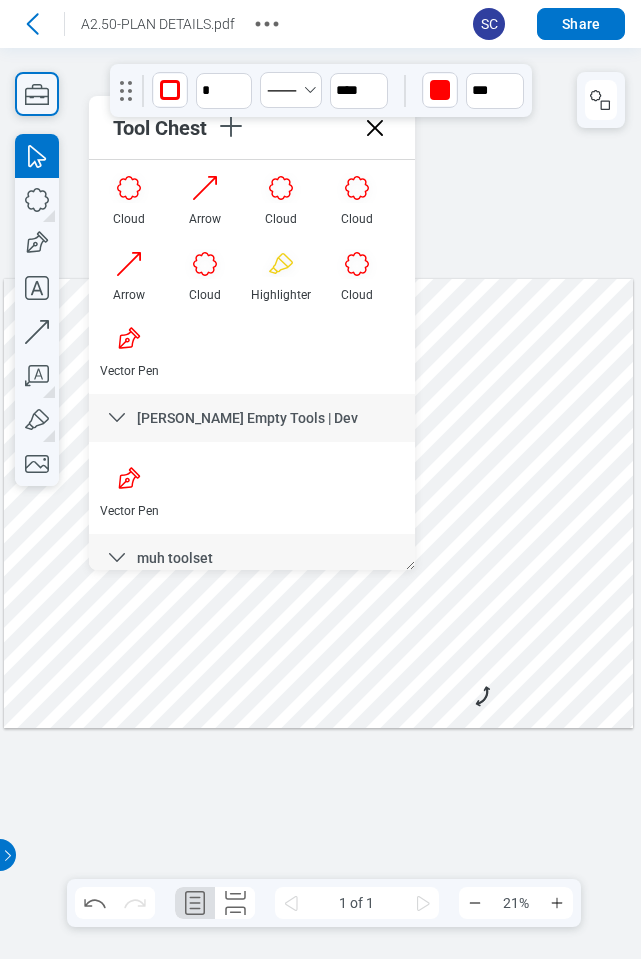 scroll, scrollTop: 364, scrollLeft: 0, axis: vertical 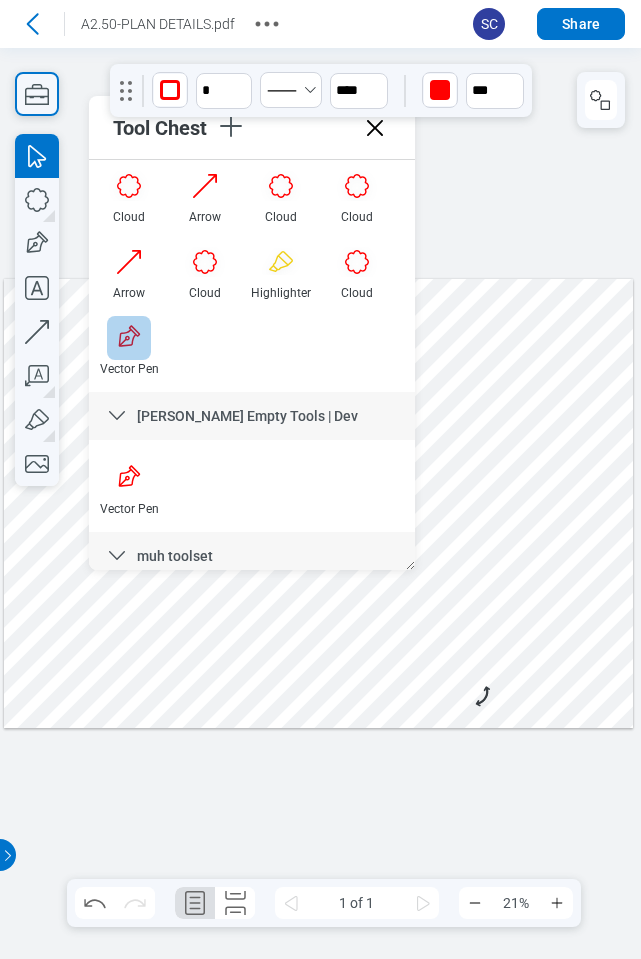 click at bounding box center (129, 338) 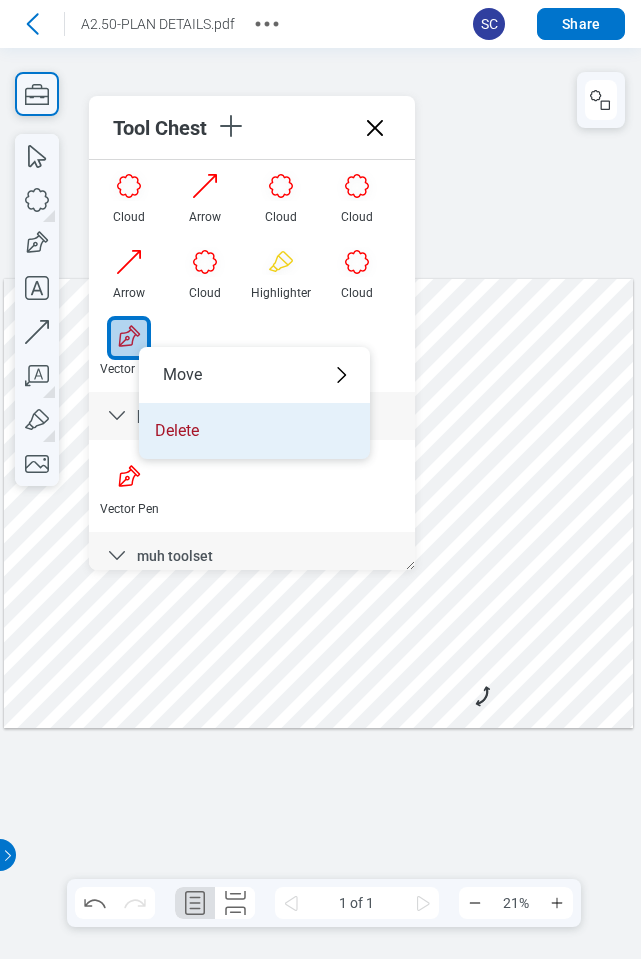 click on "Delete" at bounding box center (254, 431) 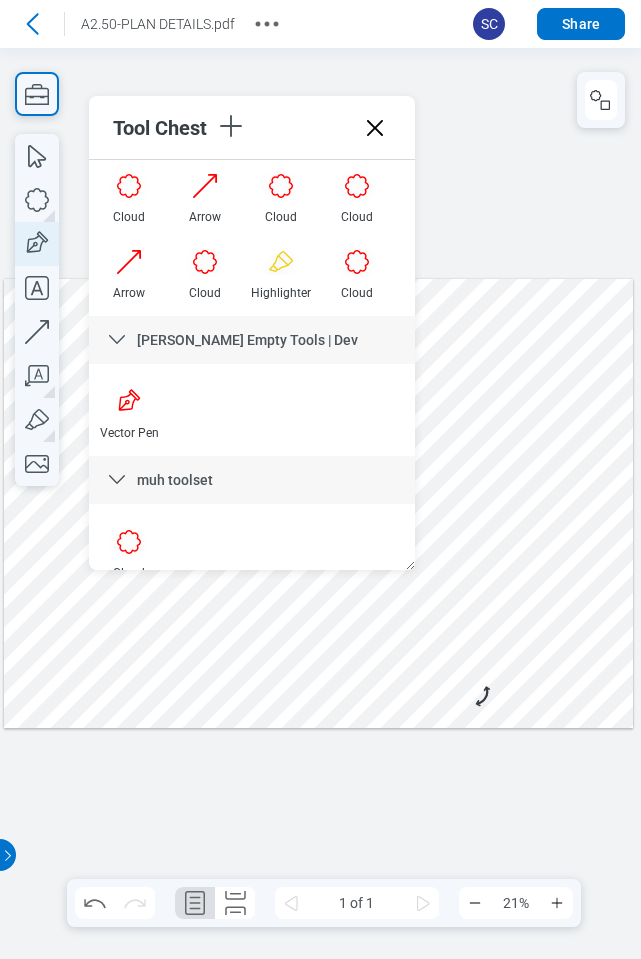 click 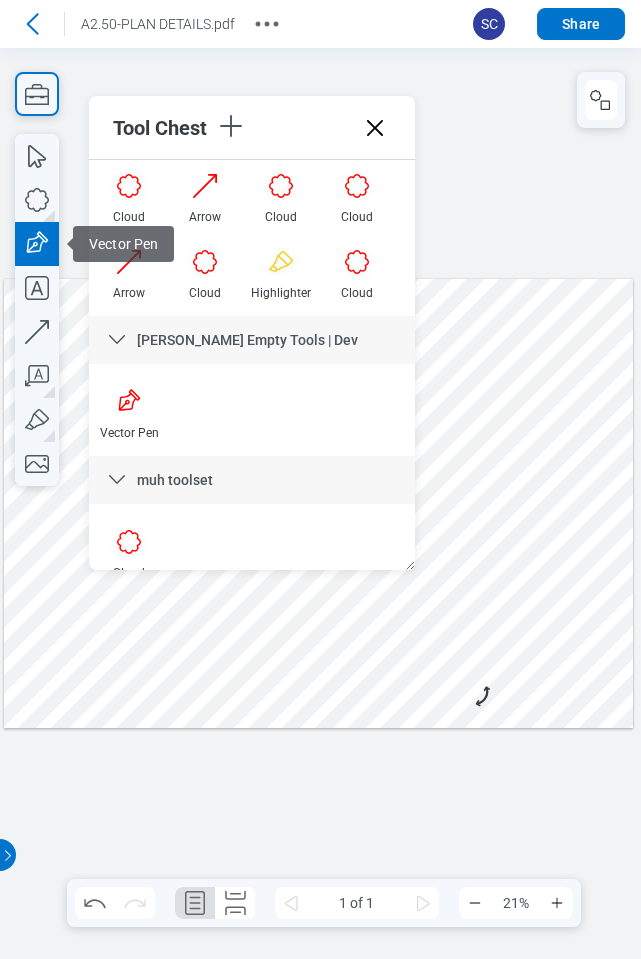 click 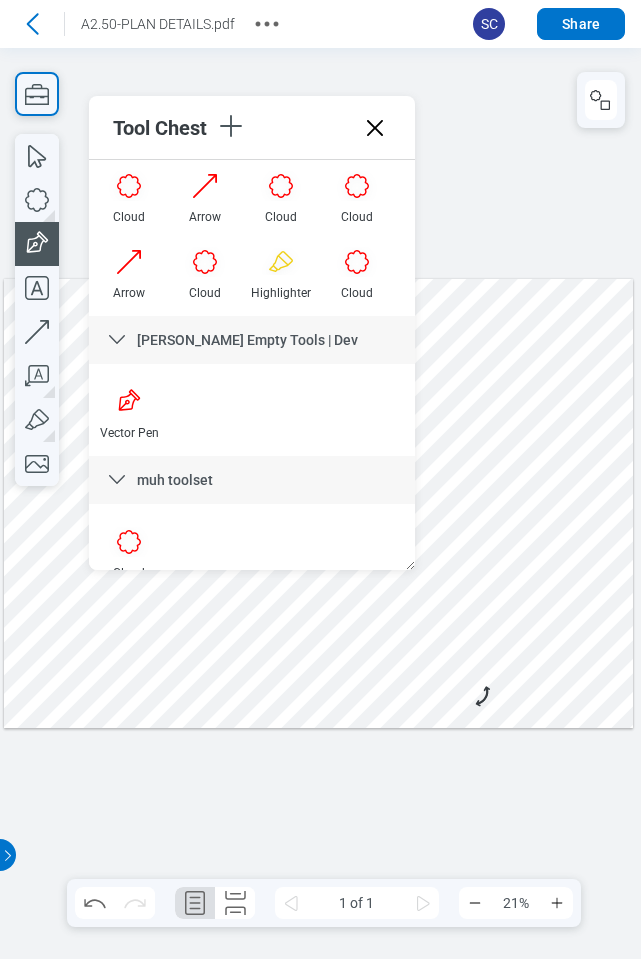 drag, startPoint x: 266, startPoint y: 666, endPoint x: 306, endPoint y: 639, distance: 48.259712 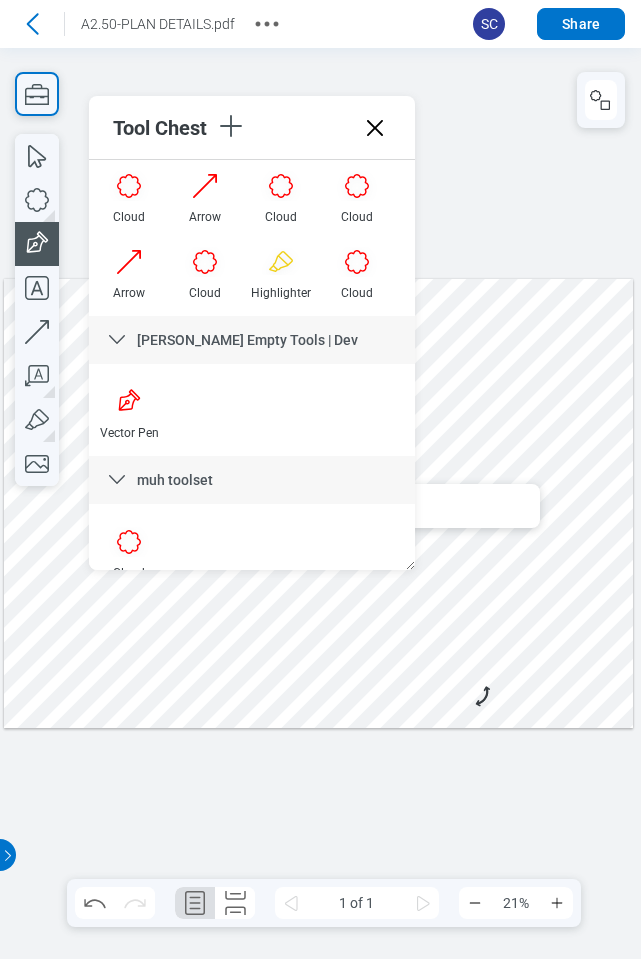 click at bounding box center (318, 503) 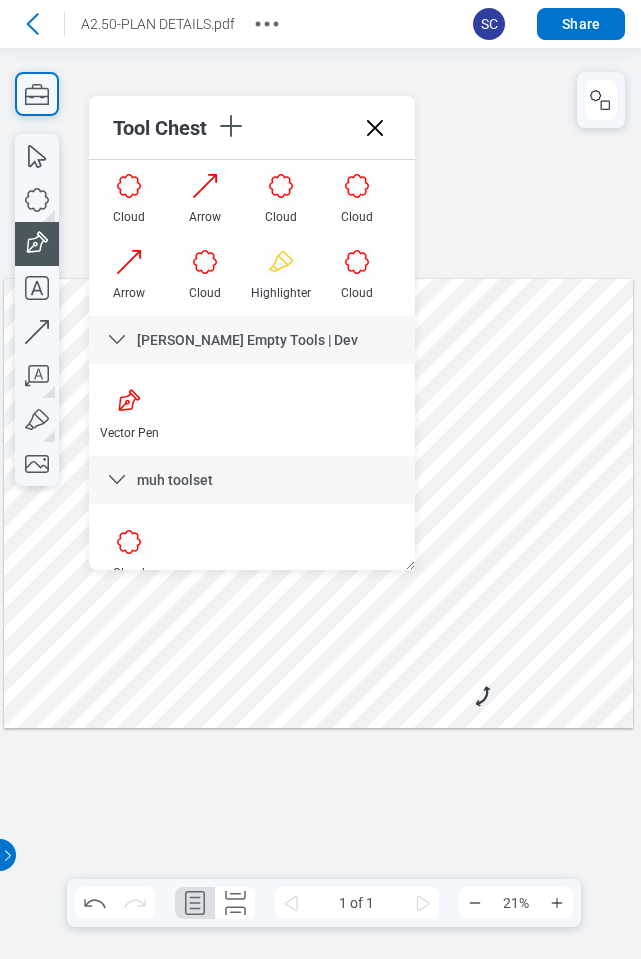 click at bounding box center [318, 503] 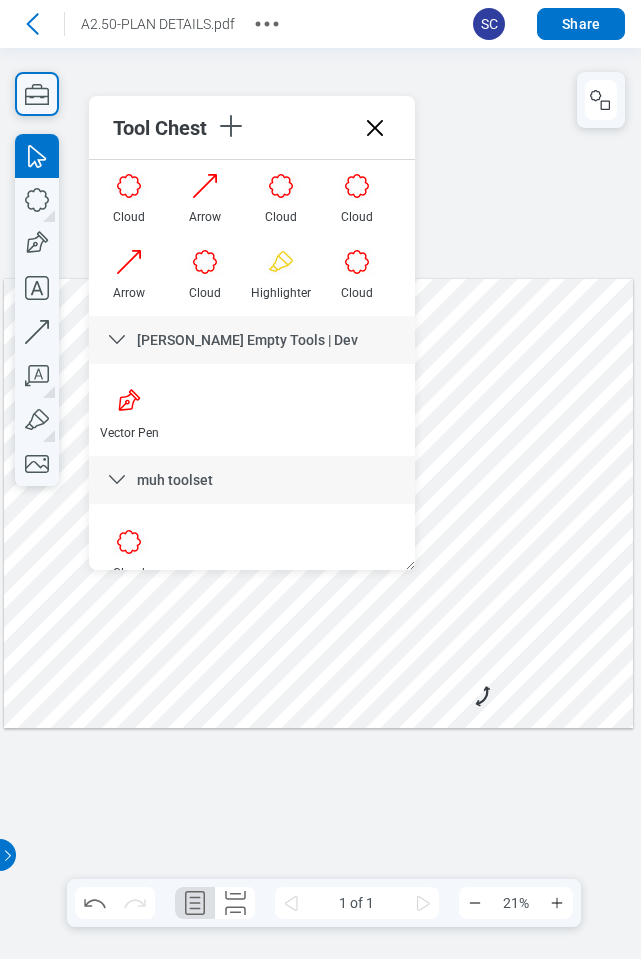 type 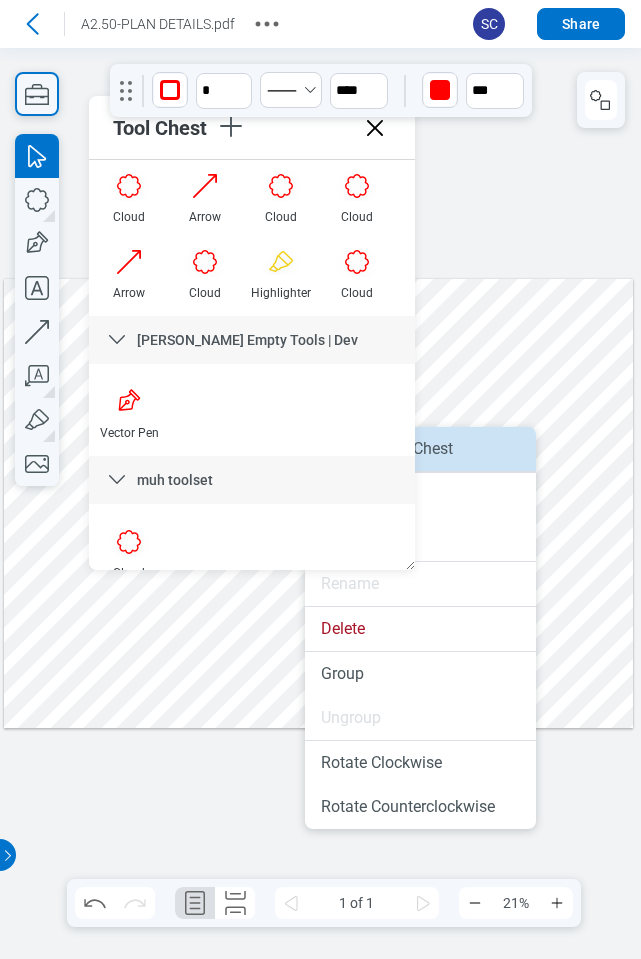 click on "Save to Tool Chest" at bounding box center [420, 449] 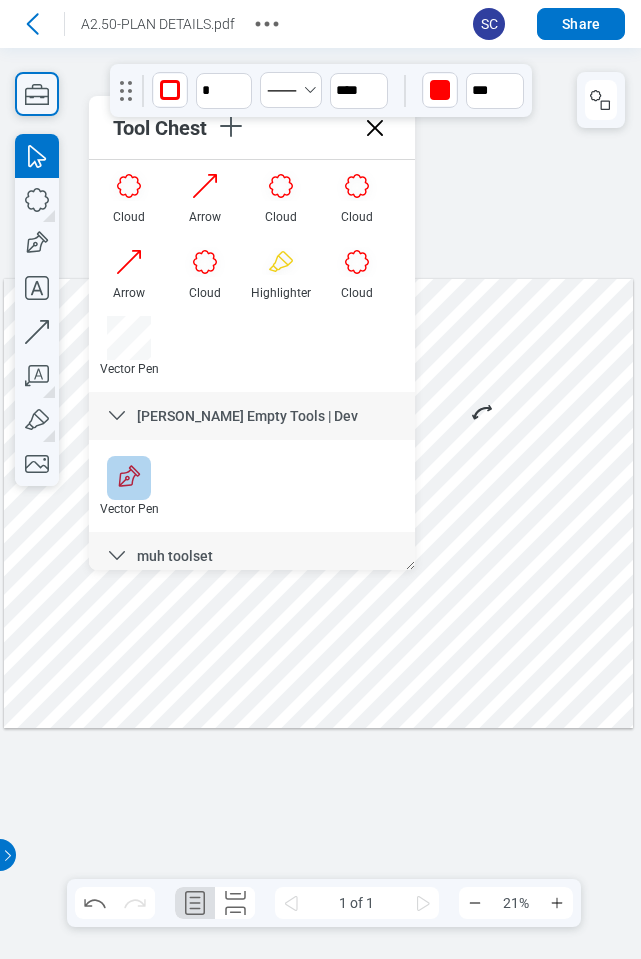 click at bounding box center [129, 478] 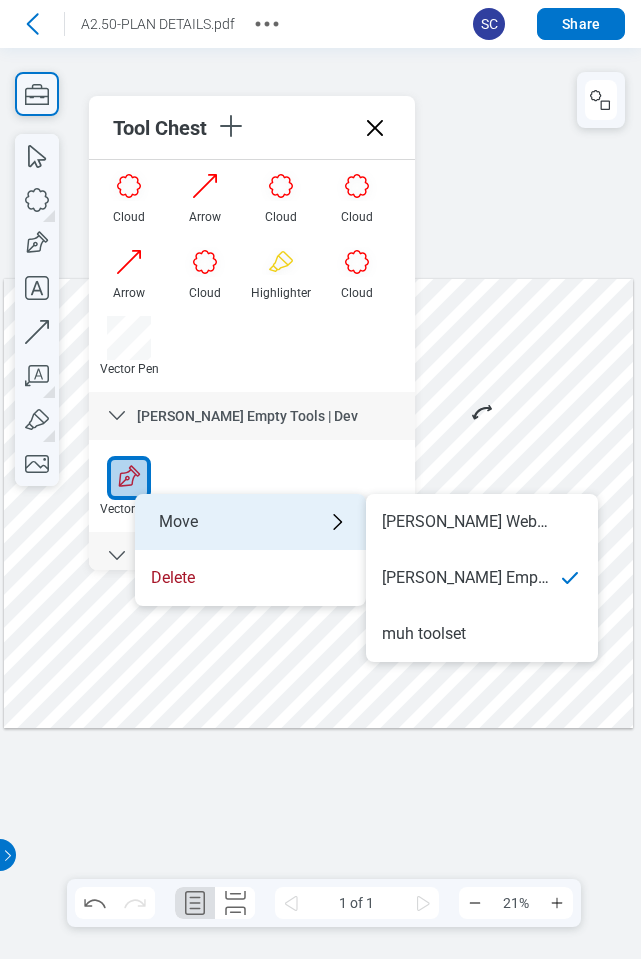click on "Move" at bounding box center [250, 522] 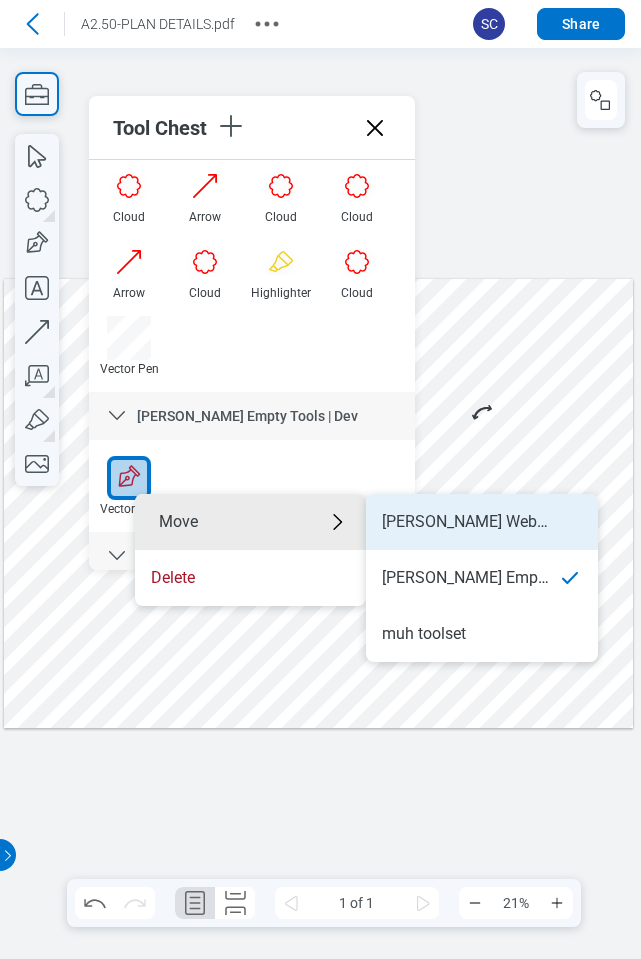 drag, startPoint x: 505, startPoint y: 527, endPoint x: 507, endPoint y: 481, distance: 46.043457 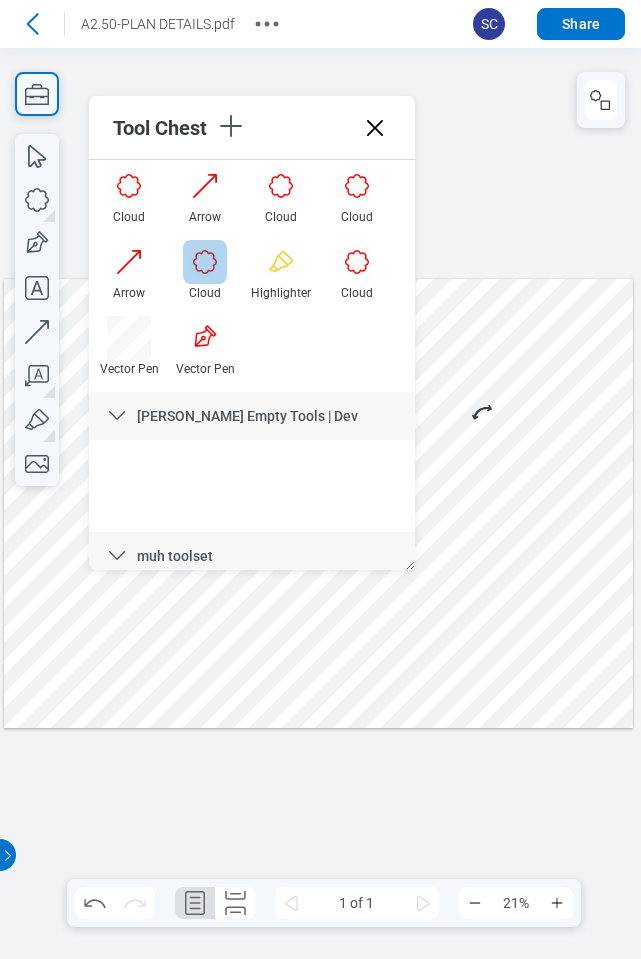 click at bounding box center [205, 262] 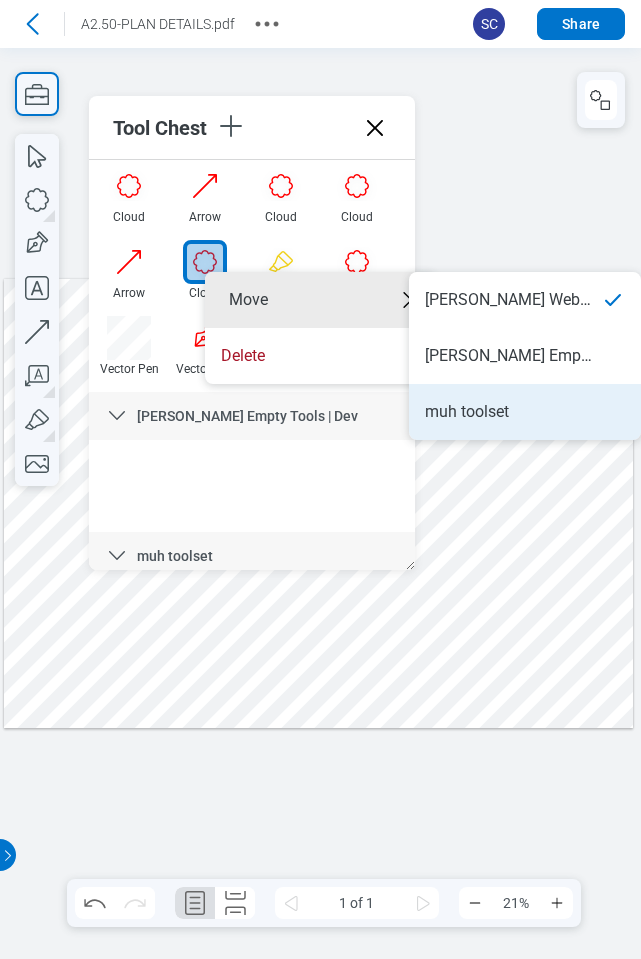 click on "muh toolset" at bounding box center (525, 412) 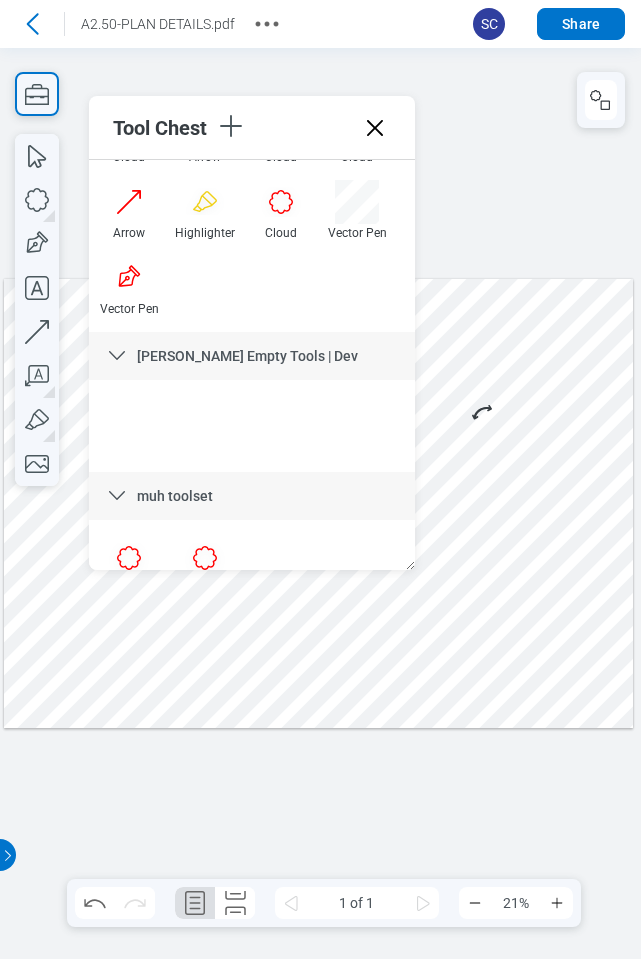 scroll, scrollTop: 466, scrollLeft: 0, axis: vertical 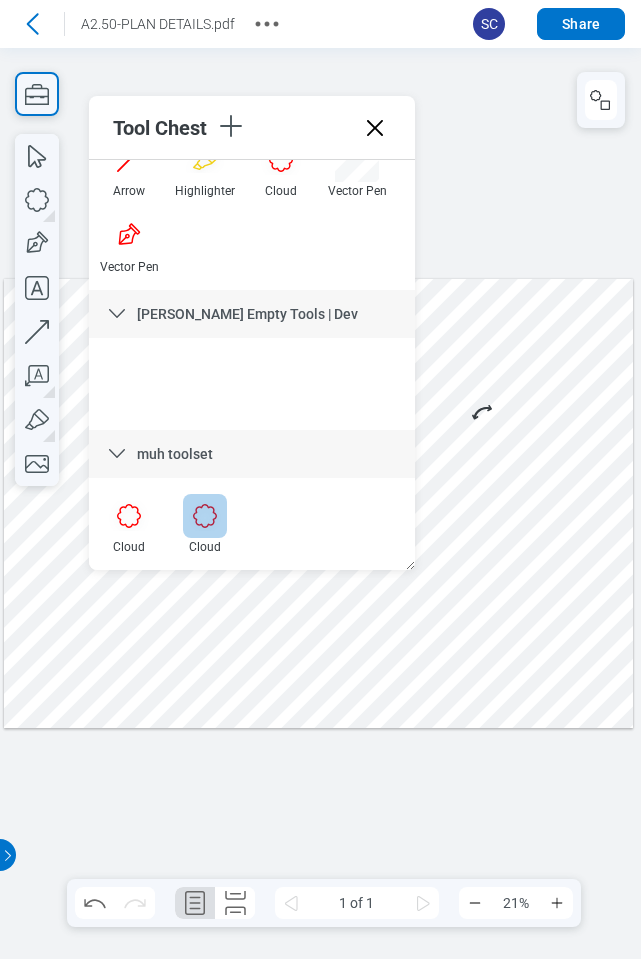 click at bounding box center [205, 516] 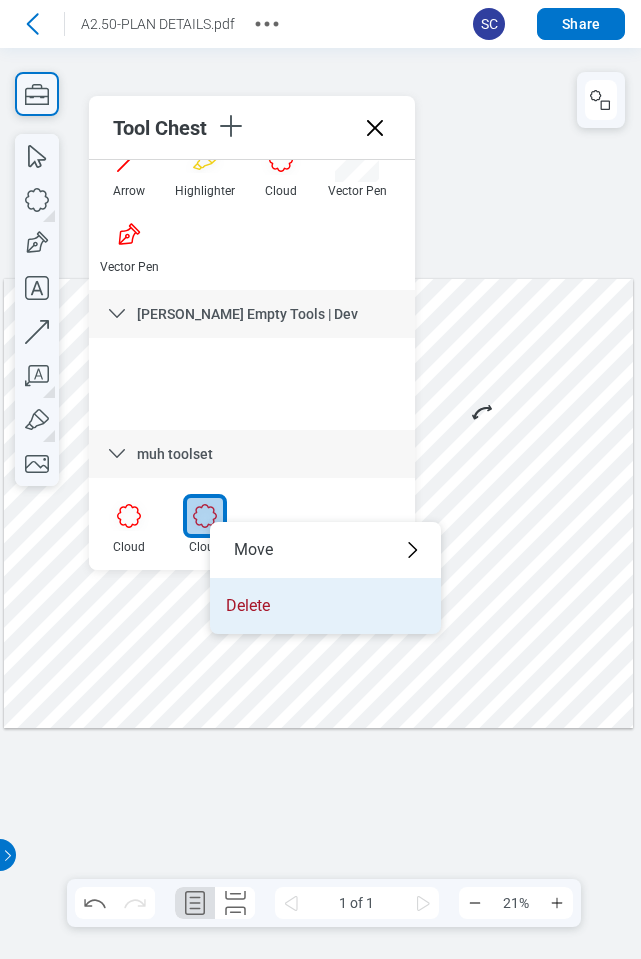 drag, startPoint x: 301, startPoint y: 597, endPoint x: 301, endPoint y: 549, distance: 48 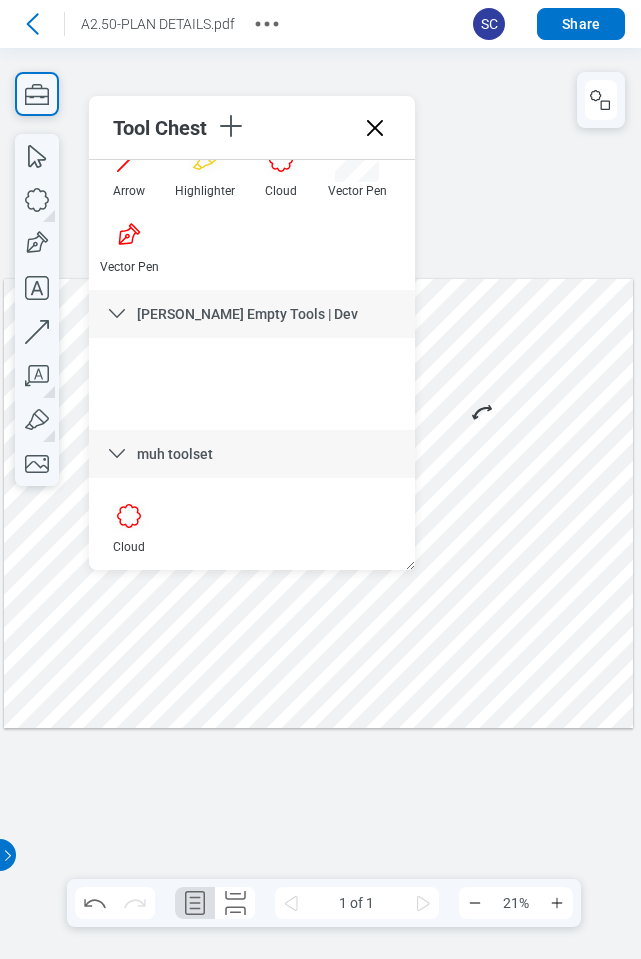drag, startPoint x: 377, startPoint y: 126, endPoint x: 377, endPoint y: 78, distance: 48 